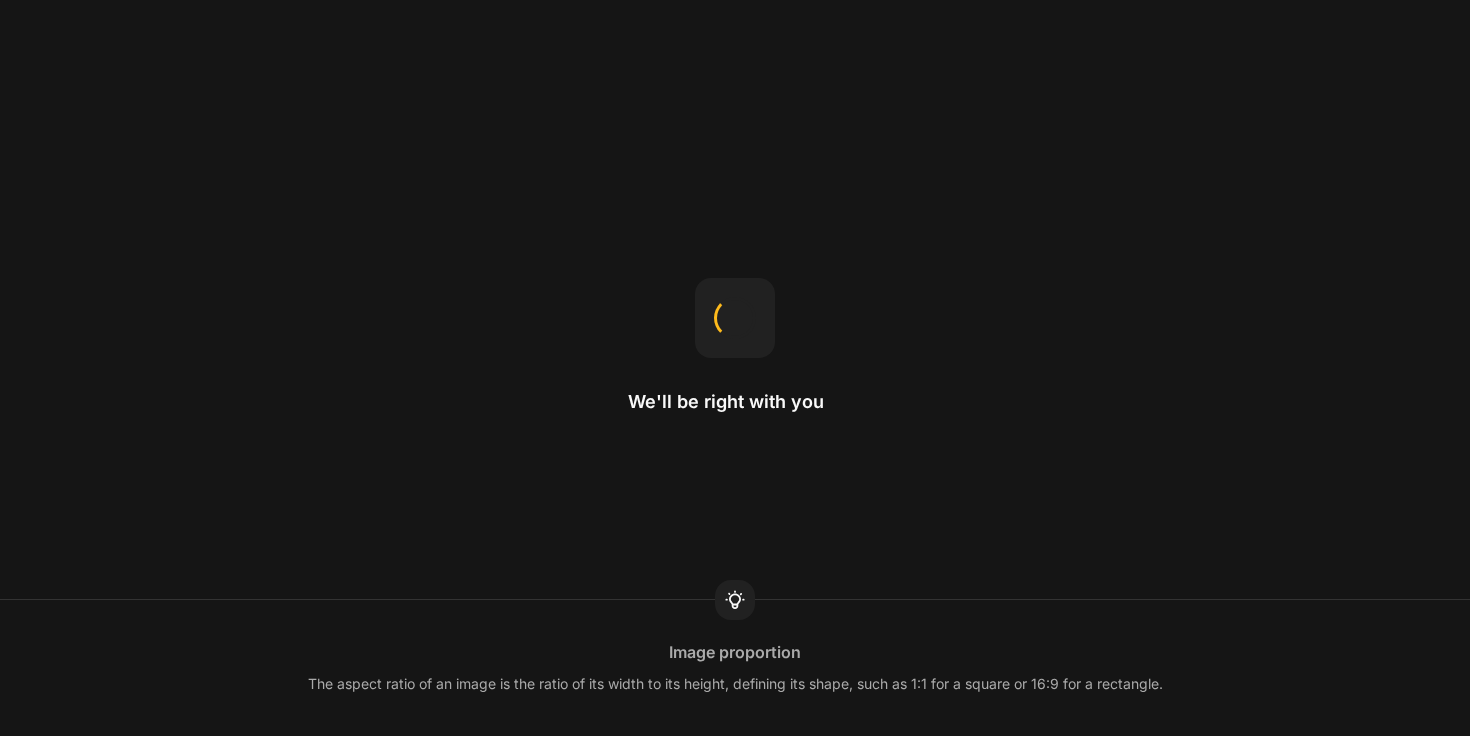 scroll, scrollTop: 0, scrollLeft: 0, axis: both 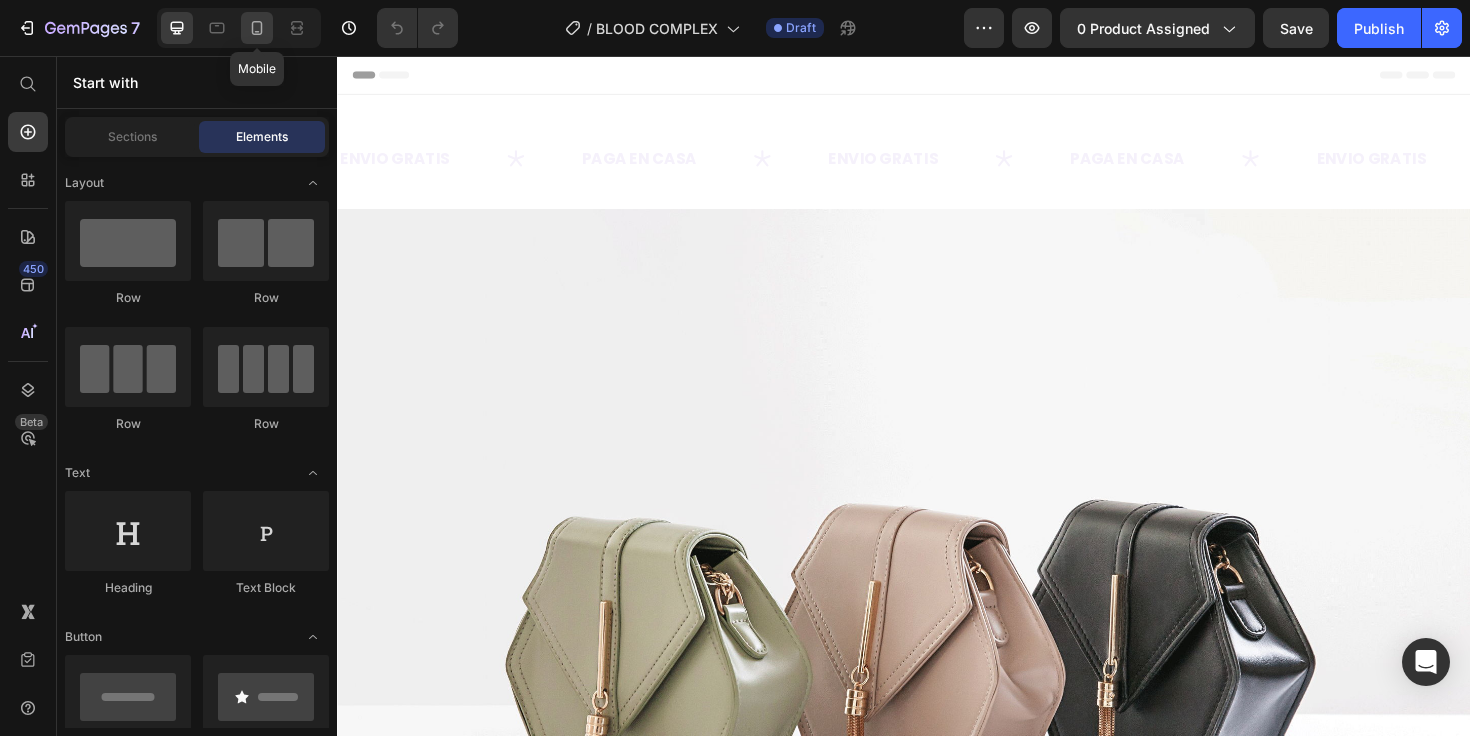 click 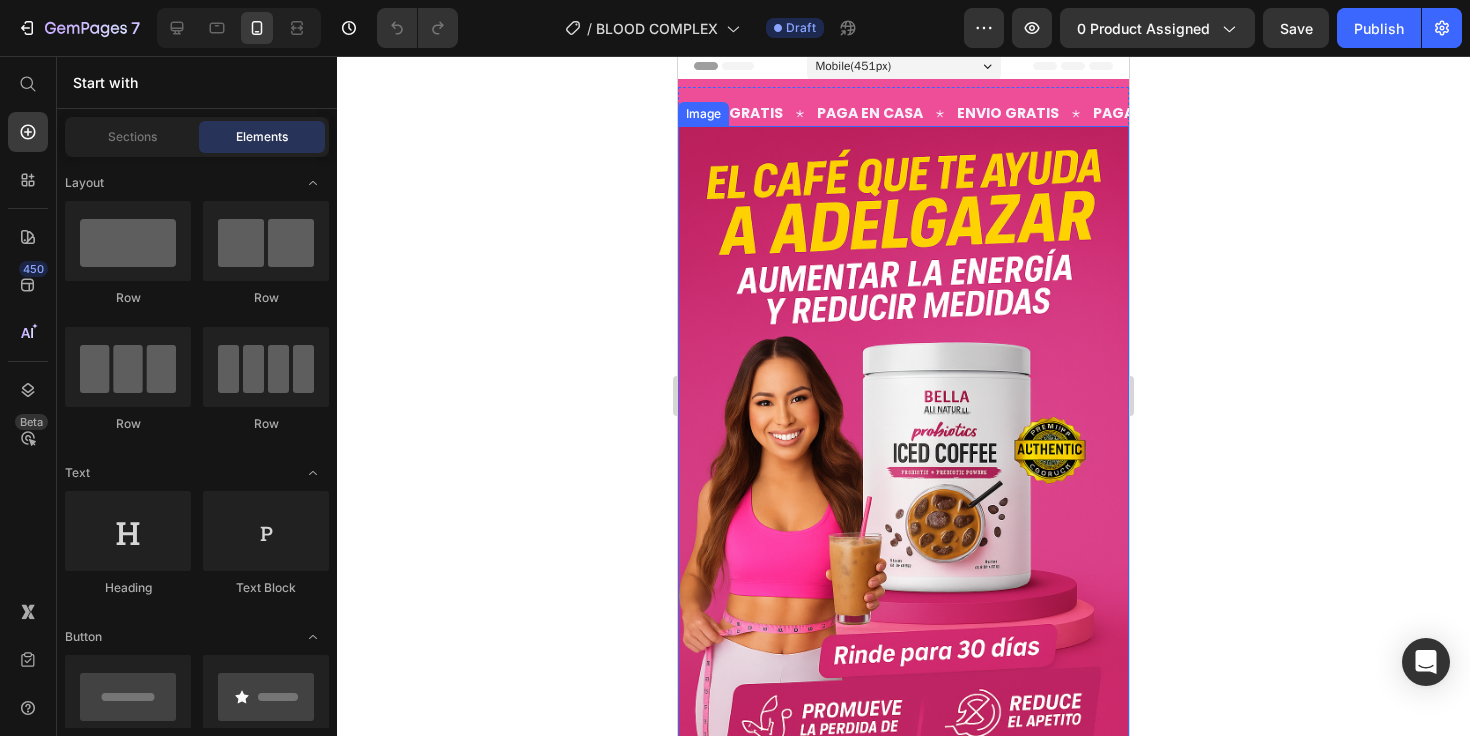 scroll, scrollTop: 22, scrollLeft: 0, axis: vertical 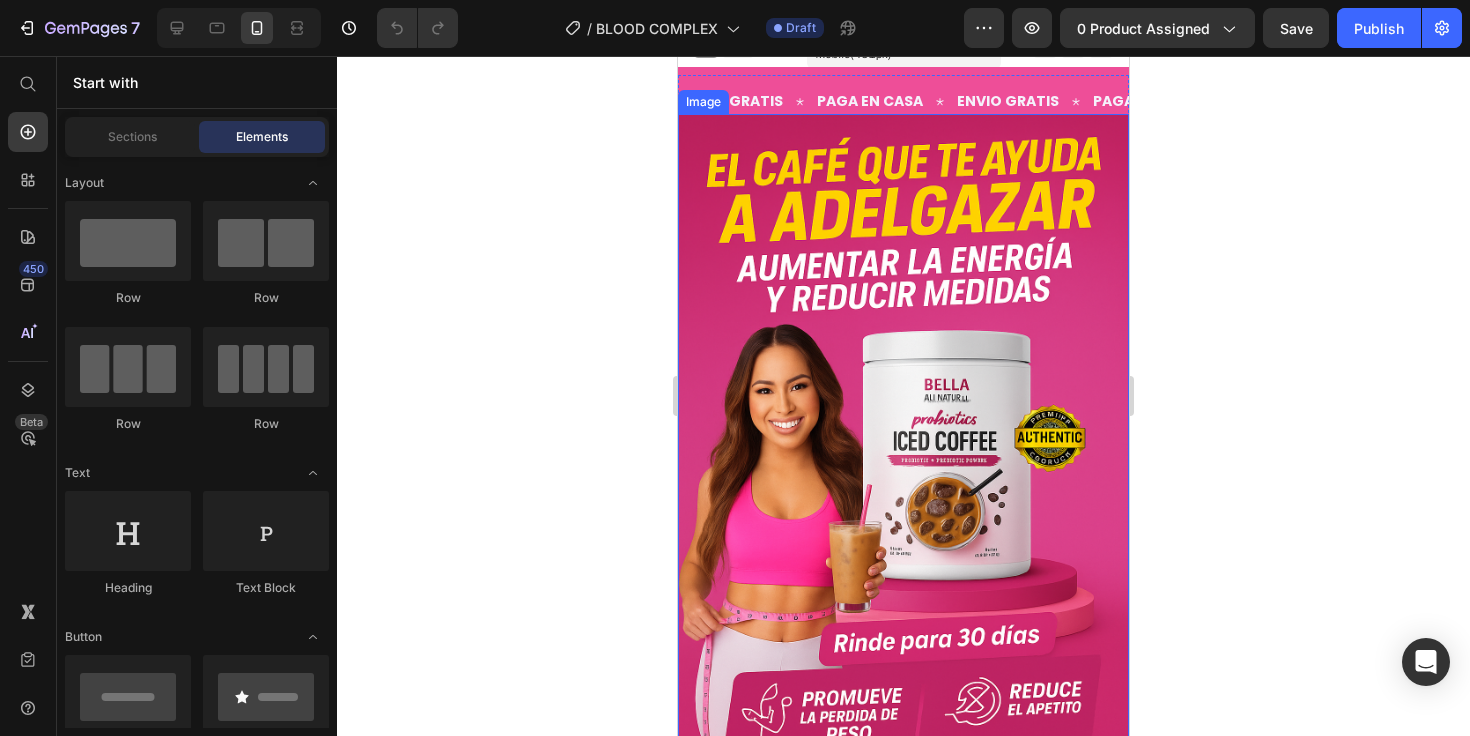 click at bounding box center (903, 452) 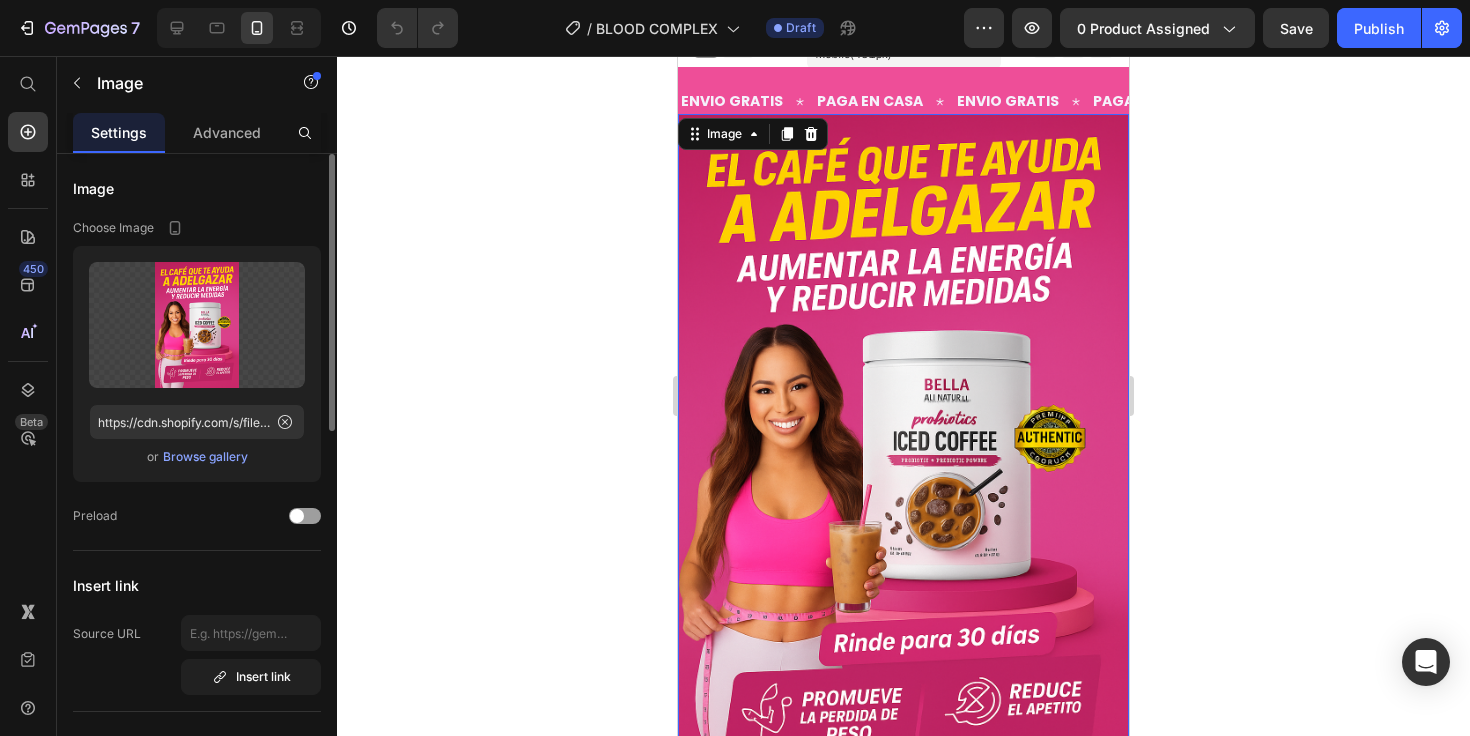 click on "Browse gallery" at bounding box center (205, 457) 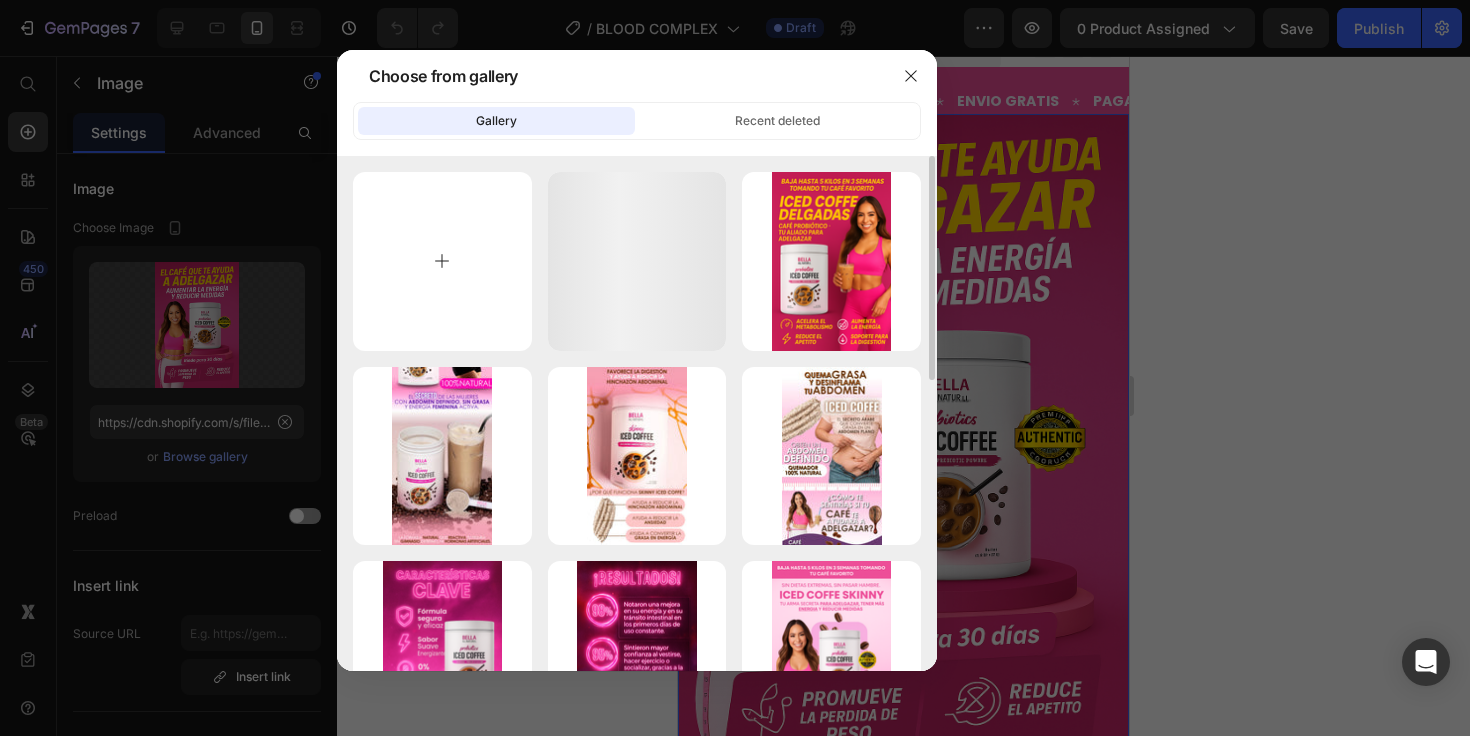 click at bounding box center (442, 261) 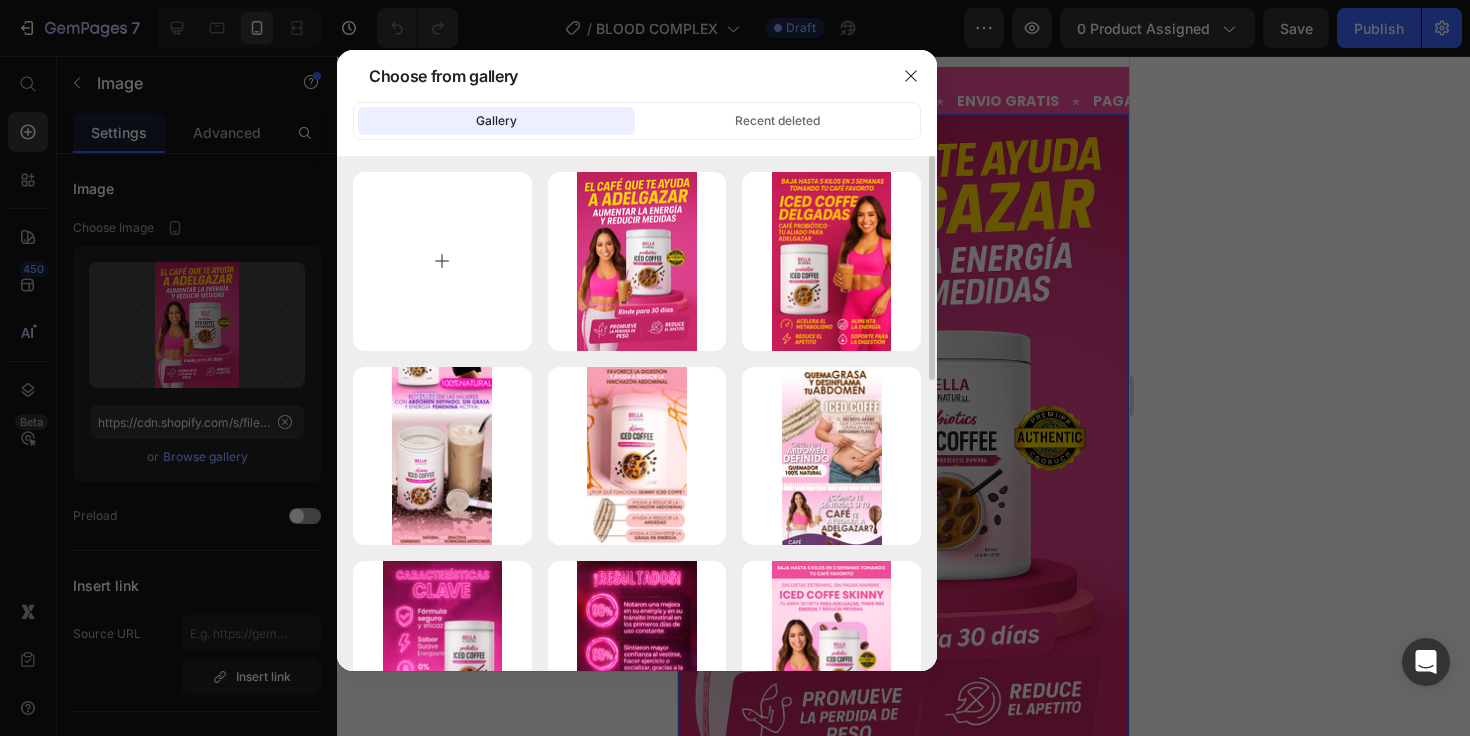 click at bounding box center (442, 261) 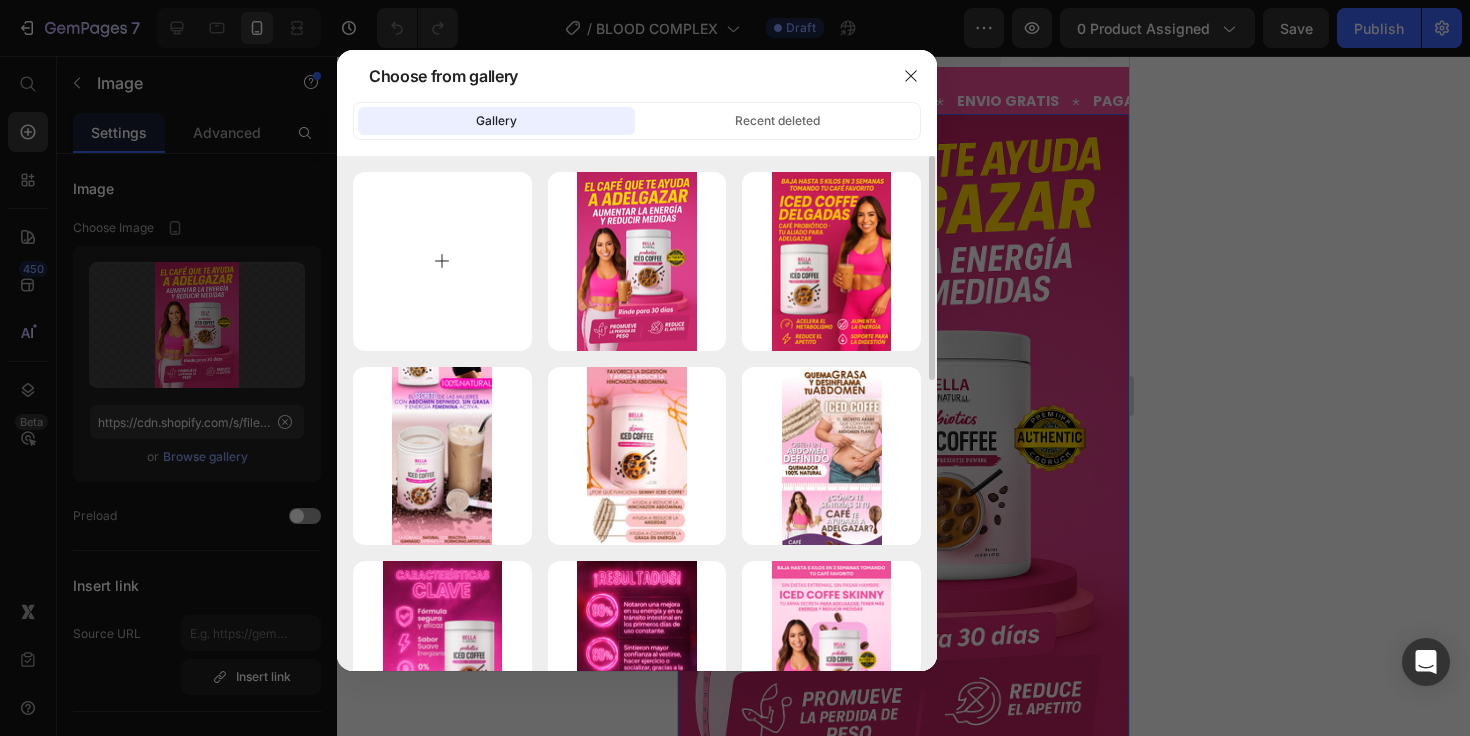 type on "C:\fakepath\image.png" 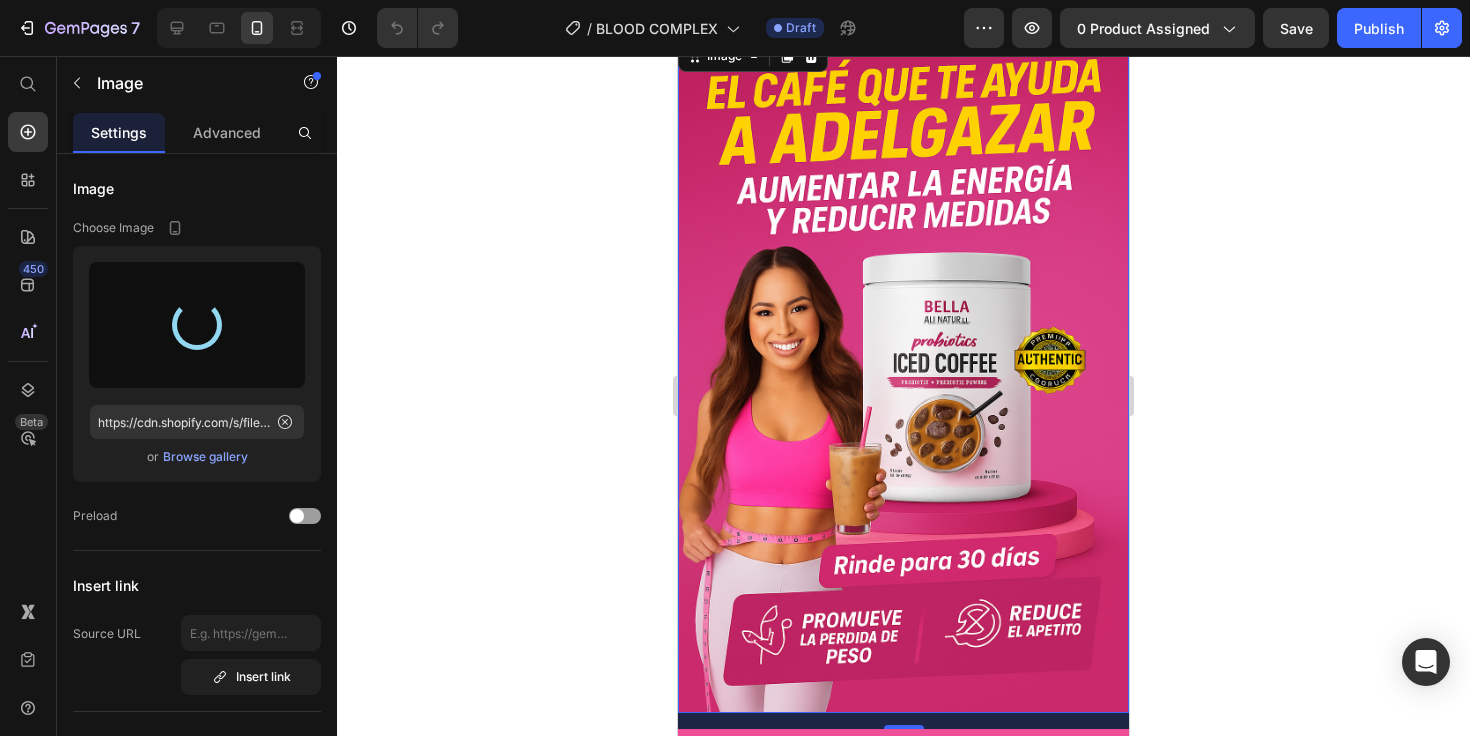 type on "https://cdn.shopify.com/s/files/1/0703/0403/9223/files/gempages_491924211686704014-01e4947e-c4ad-4966-8adf-015e838c9965.png" 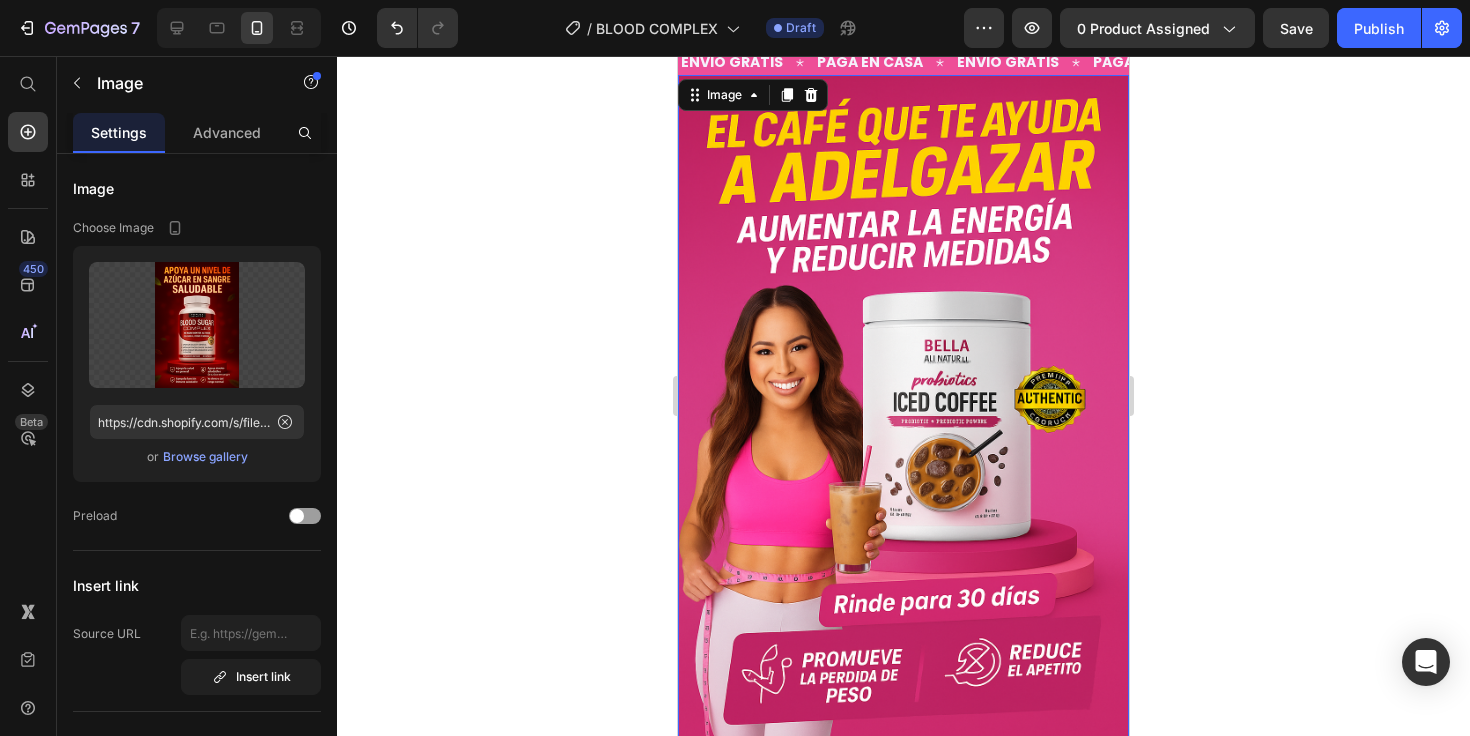 scroll, scrollTop: 0, scrollLeft: 0, axis: both 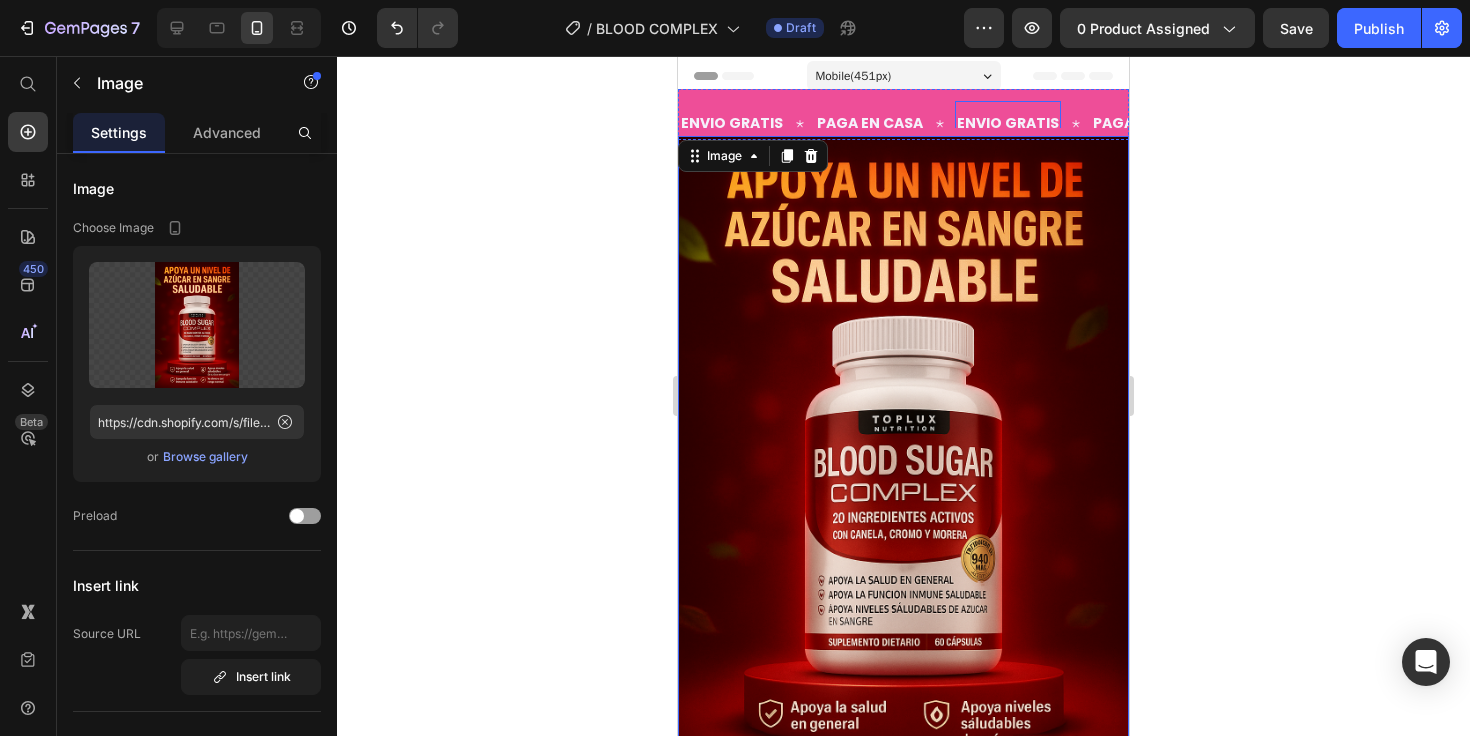 click on "ENVIO GRATIS Text" at bounding box center (1008, 123) 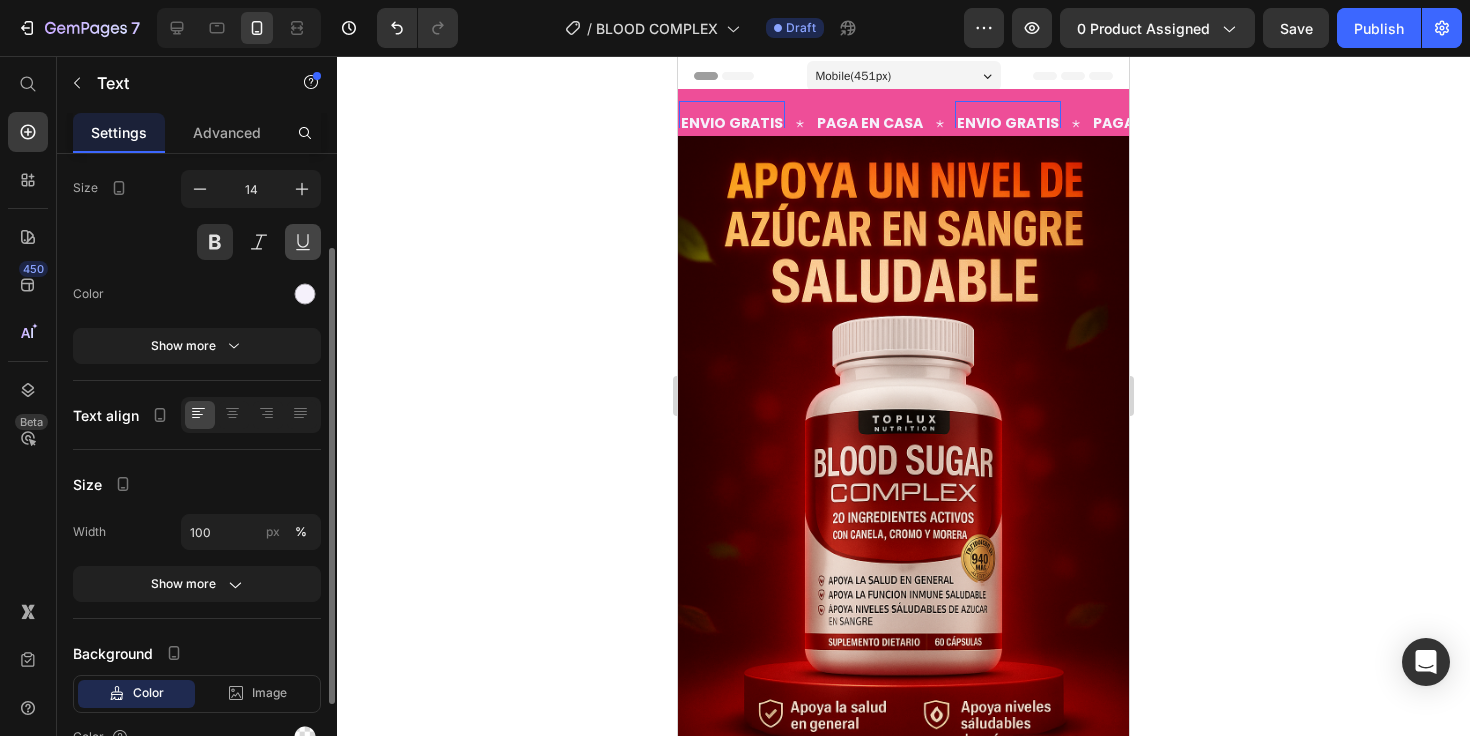 scroll, scrollTop: 144, scrollLeft: 0, axis: vertical 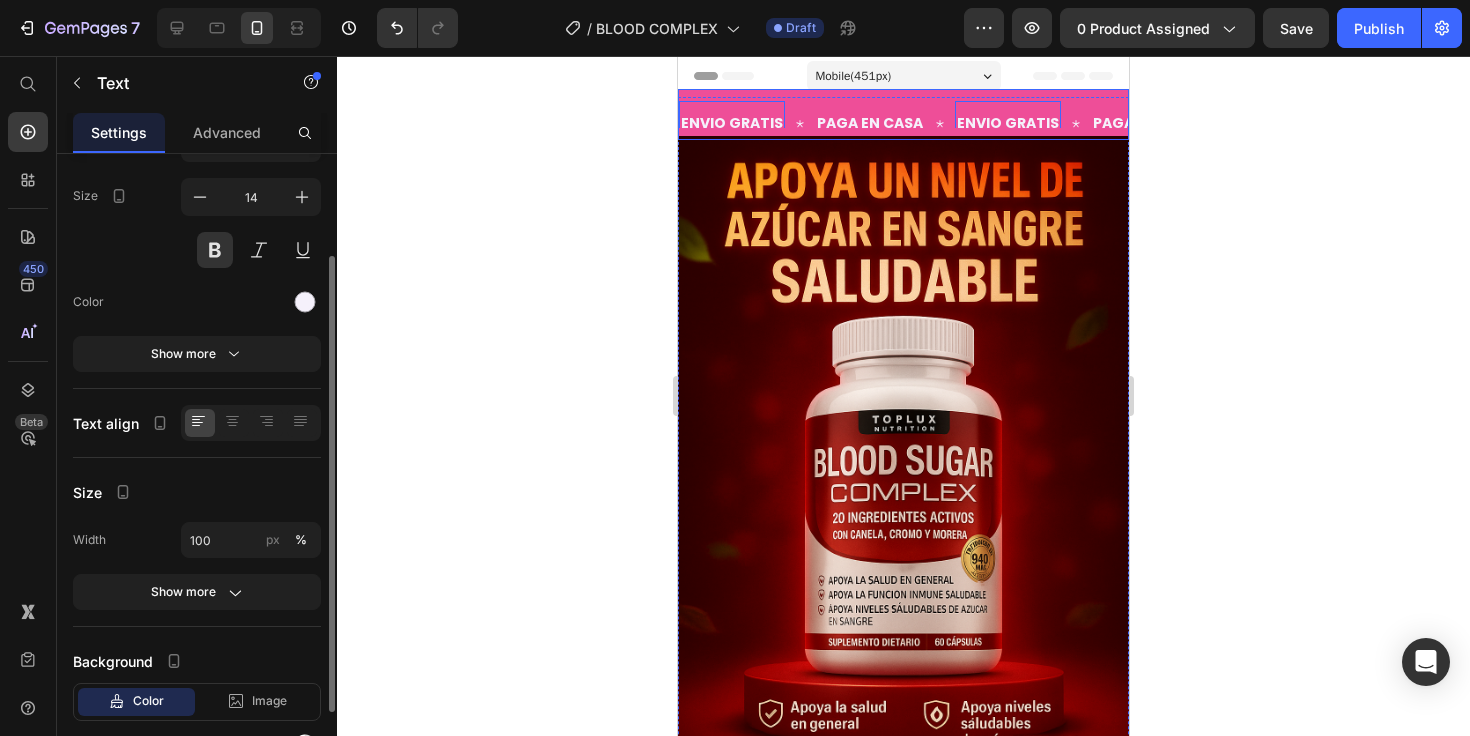 click on "ENVIO GRATIS Text   0
PAGA EN CASA Text
ENVIO GRATIS Text   0
PAGA EN CASA Text
ENVIO GRATIS Text   0
PAGA EN CASA Text
ENVIO GRATIS Text   0
PAGA EN CASA Text
ENVIO GRATIS Text   0
PAGA EN CASA Text
ENVIO GRATIS Text   0
PAGA EN CASA Text
Marquee" at bounding box center (903, 114) 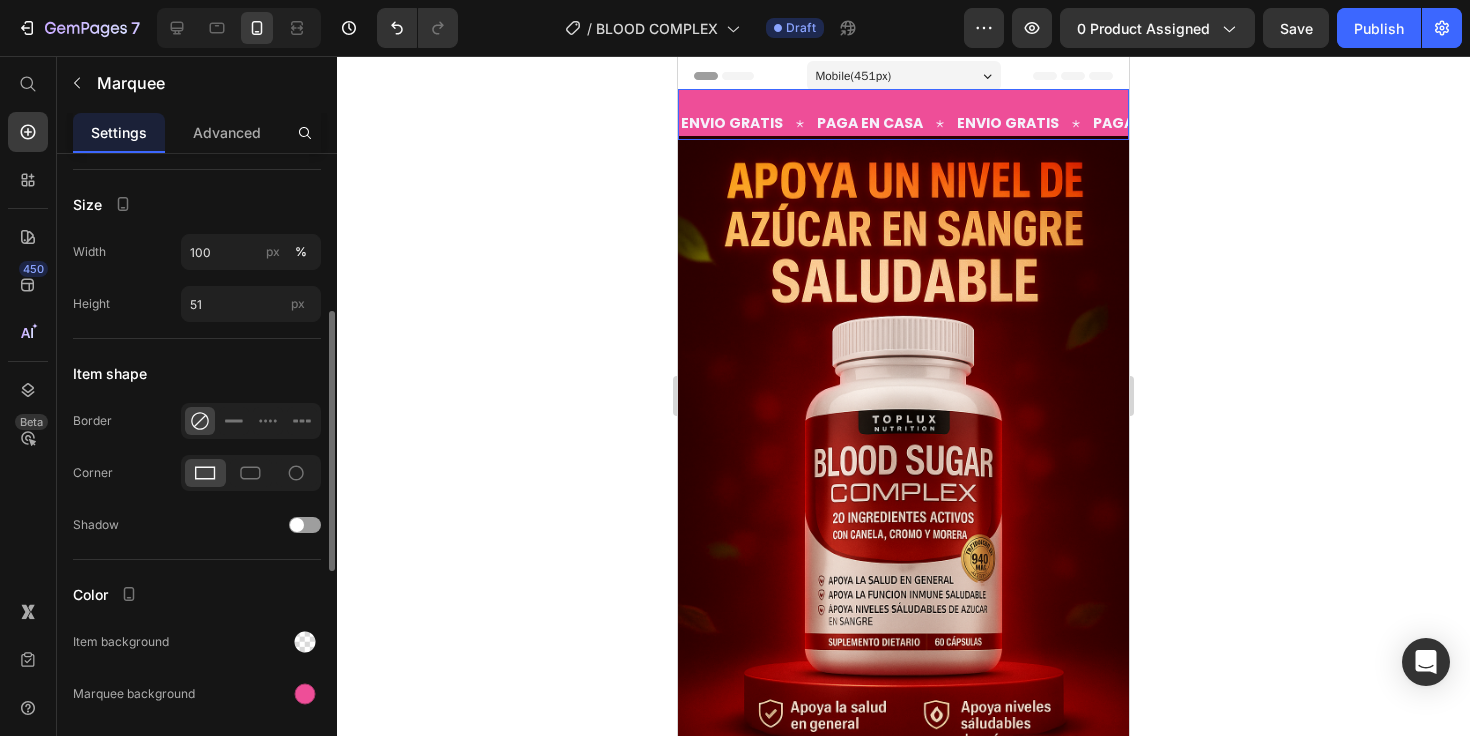 scroll, scrollTop: 928, scrollLeft: 0, axis: vertical 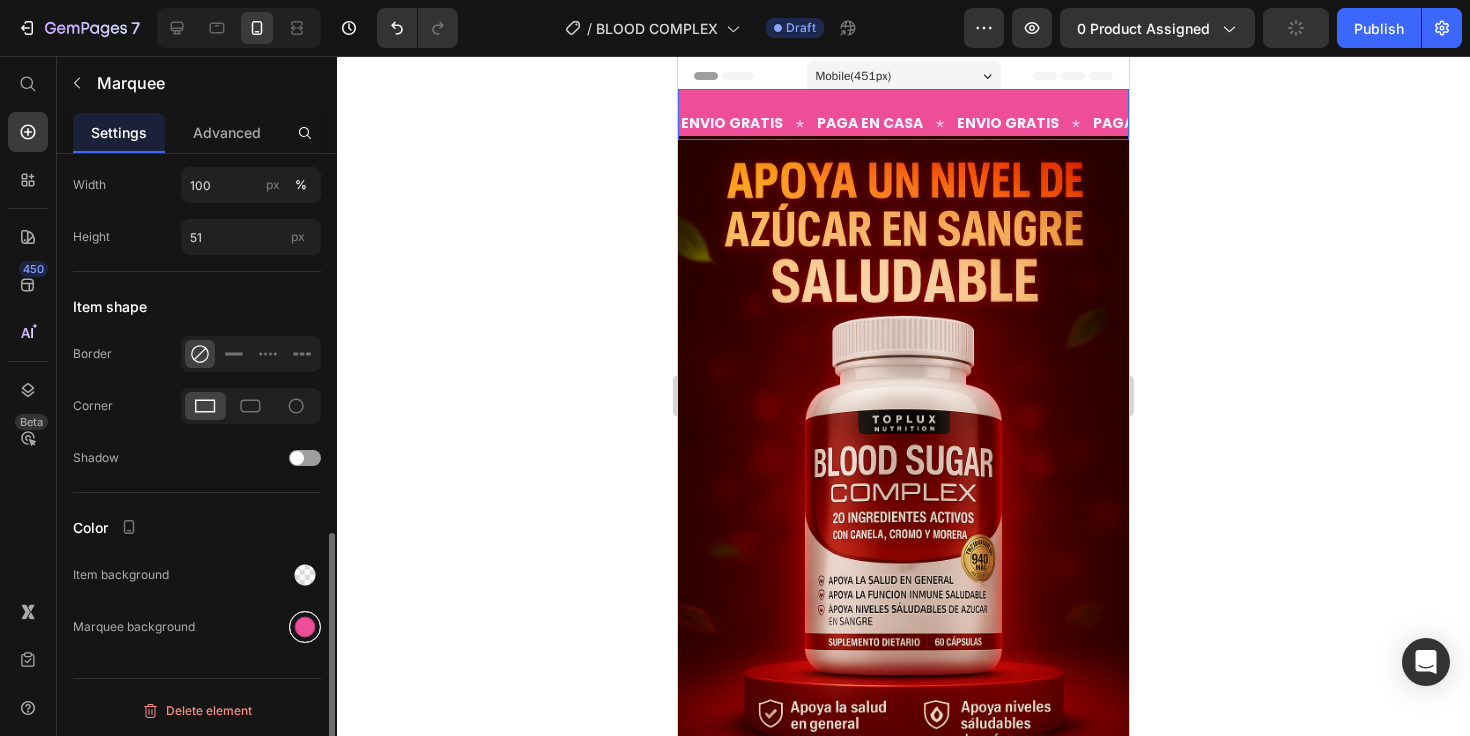 click at bounding box center (305, 627) 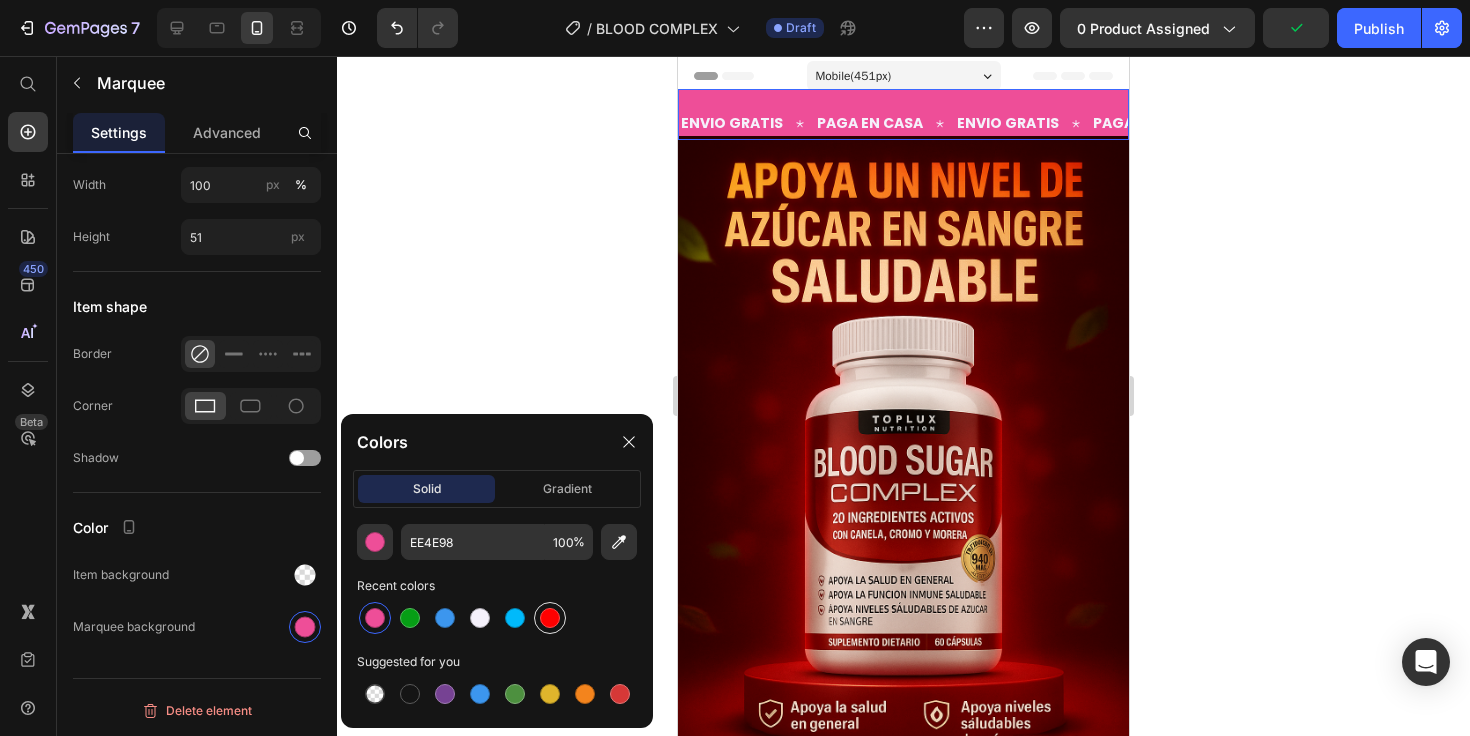 click at bounding box center (550, 618) 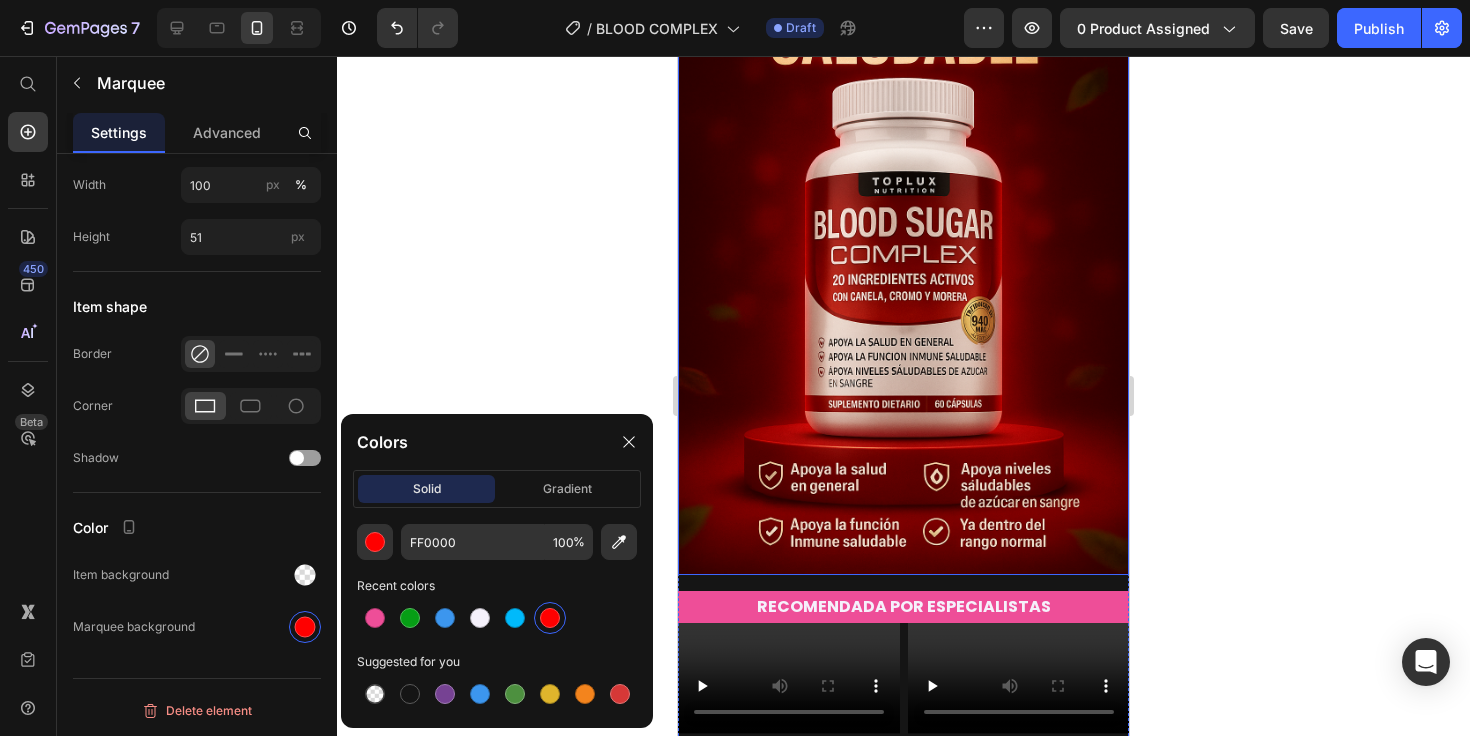 scroll, scrollTop: 297, scrollLeft: 0, axis: vertical 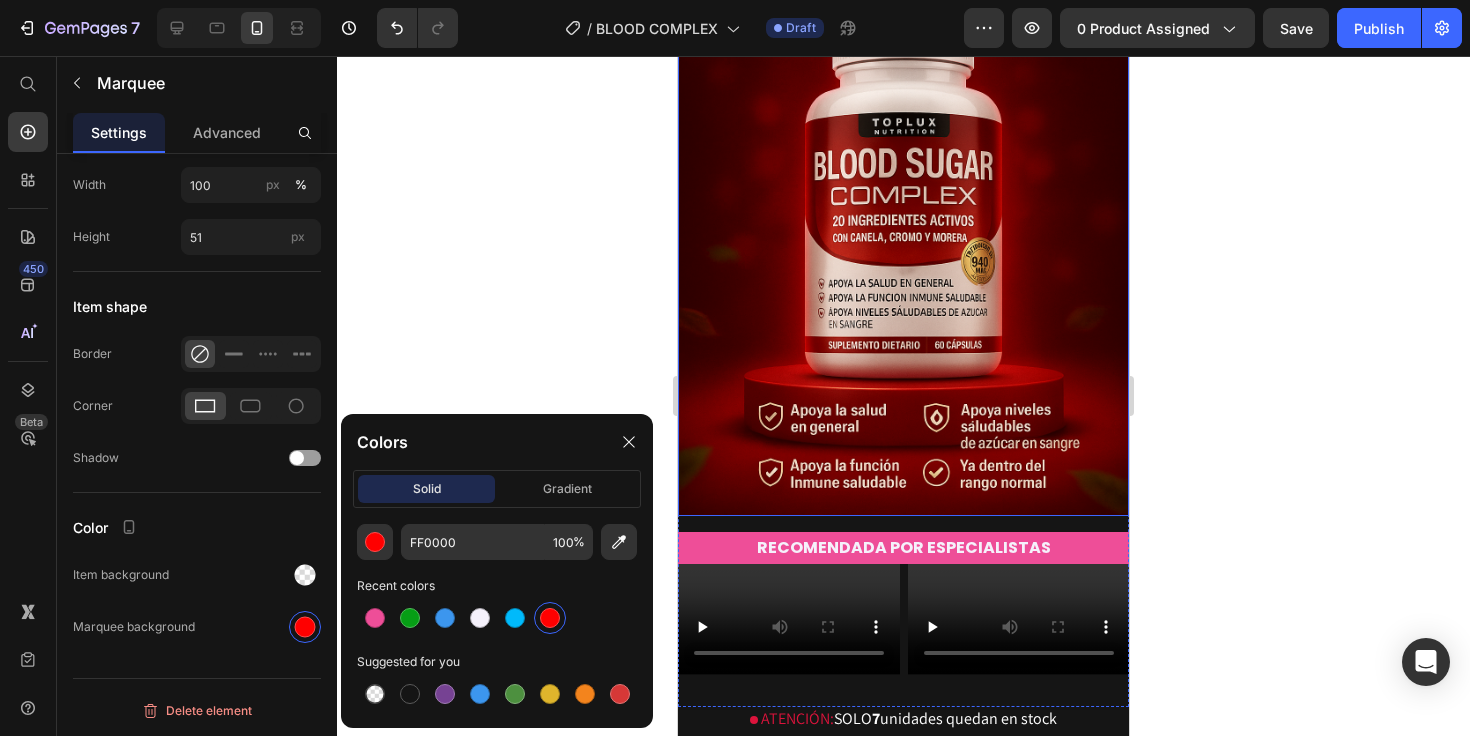 click at bounding box center (903, 177) 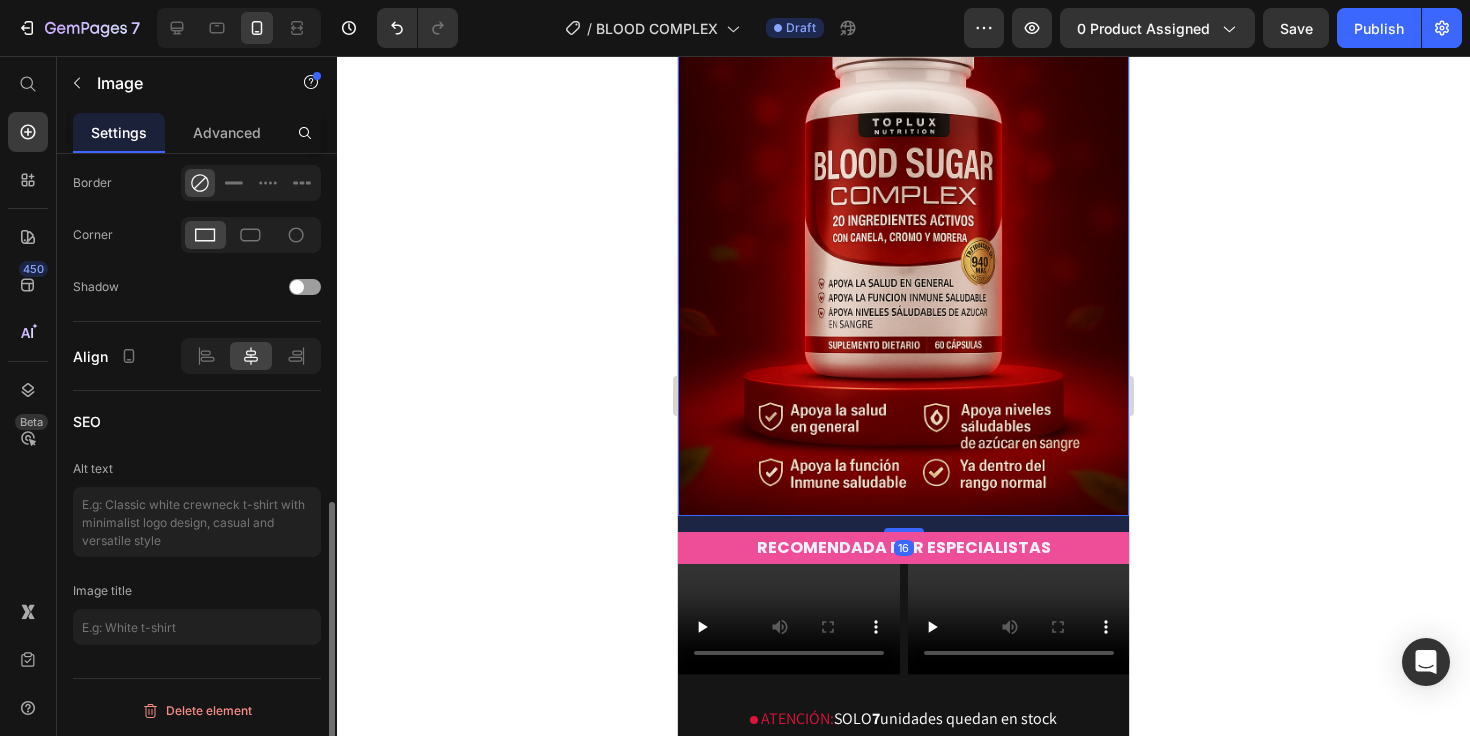 scroll, scrollTop: 0, scrollLeft: 0, axis: both 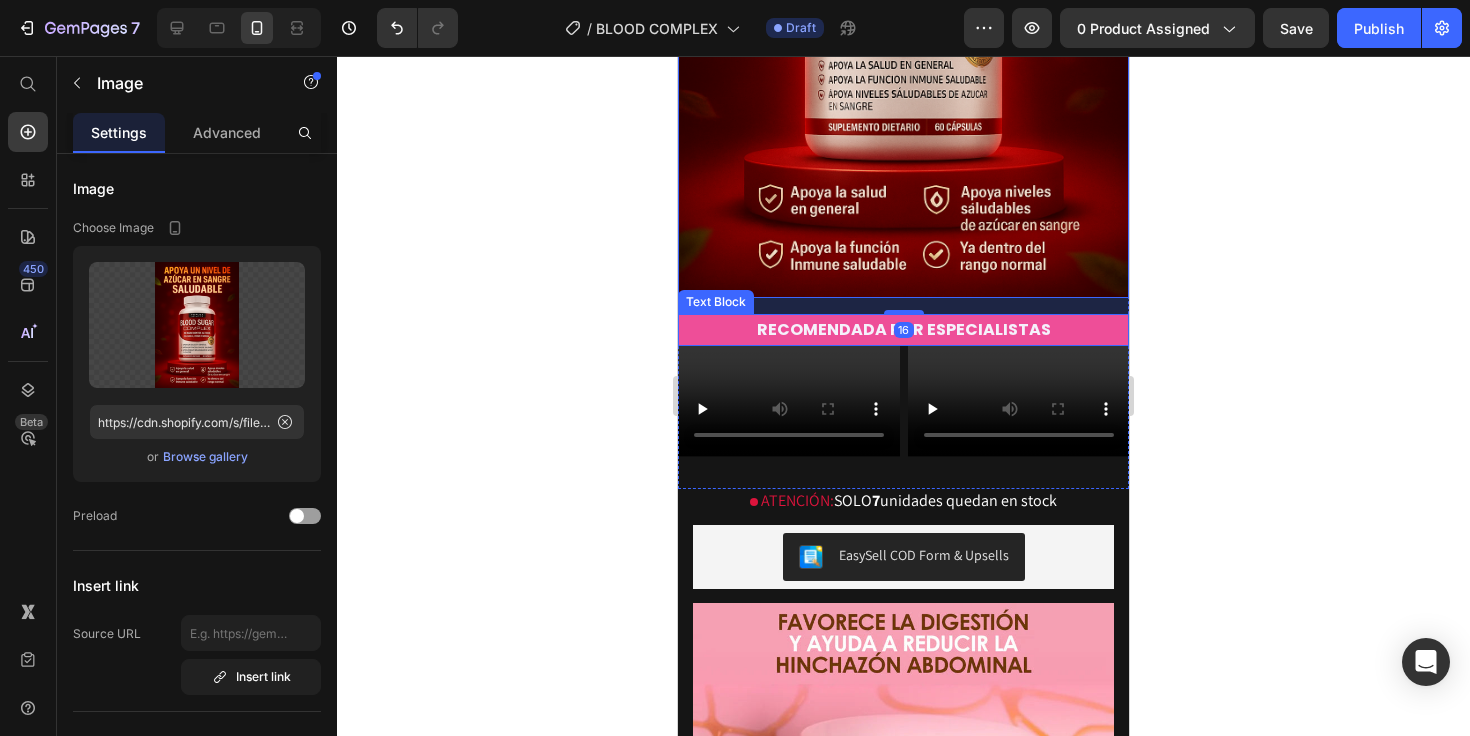 click on "RECOMENDADA POR ESPECIALISTAS" at bounding box center [903, 330] 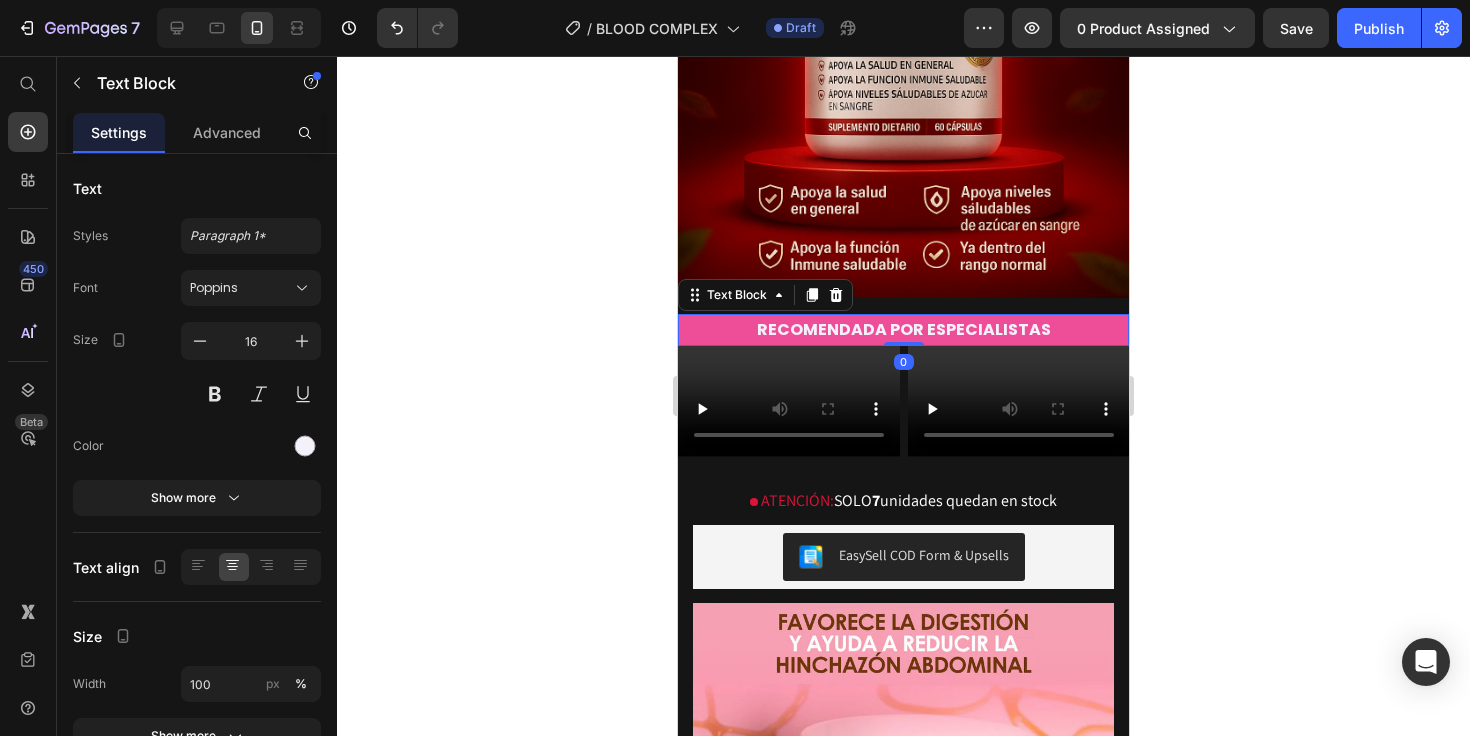 click on "RECOMENDADA POR ESPECIALISTAS" at bounding box center (903, 330) 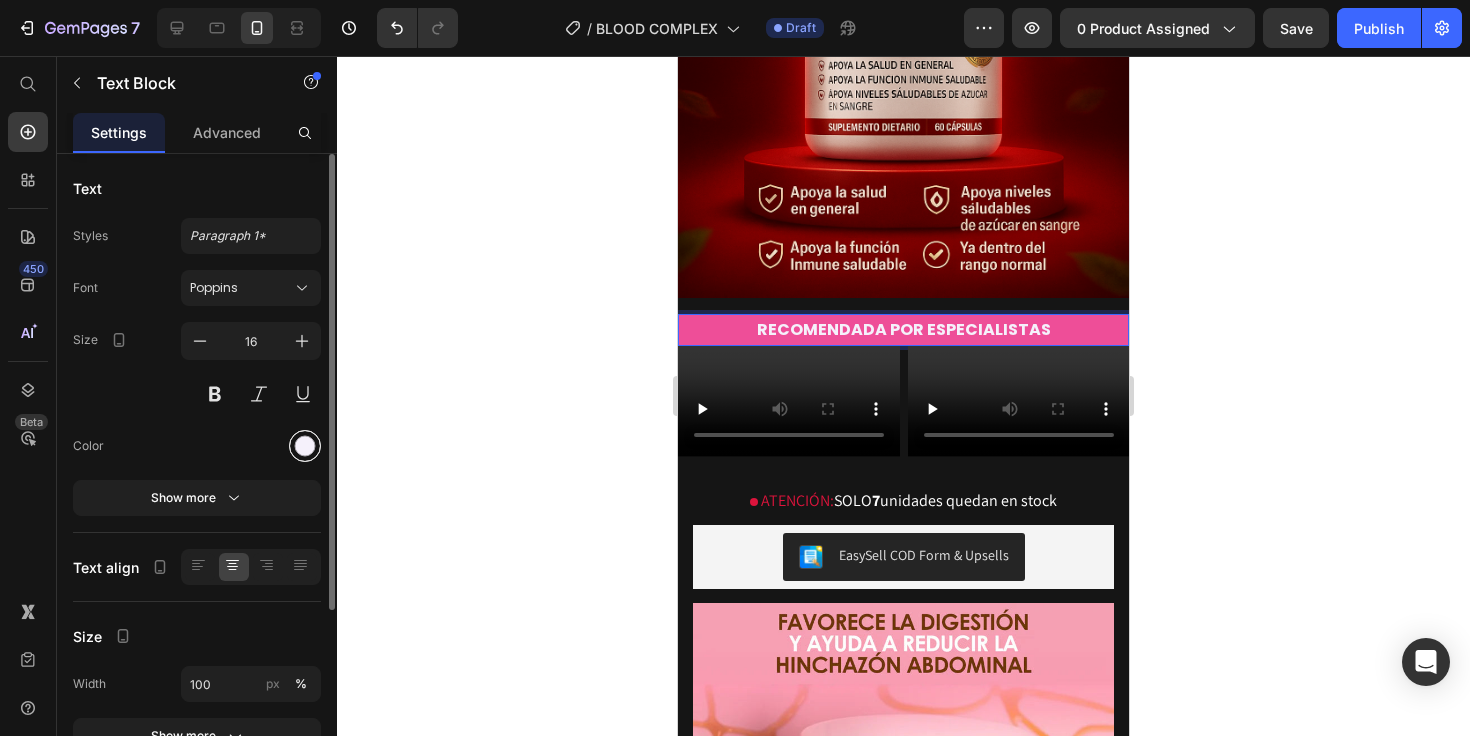 click at bounding box center [305, 446] 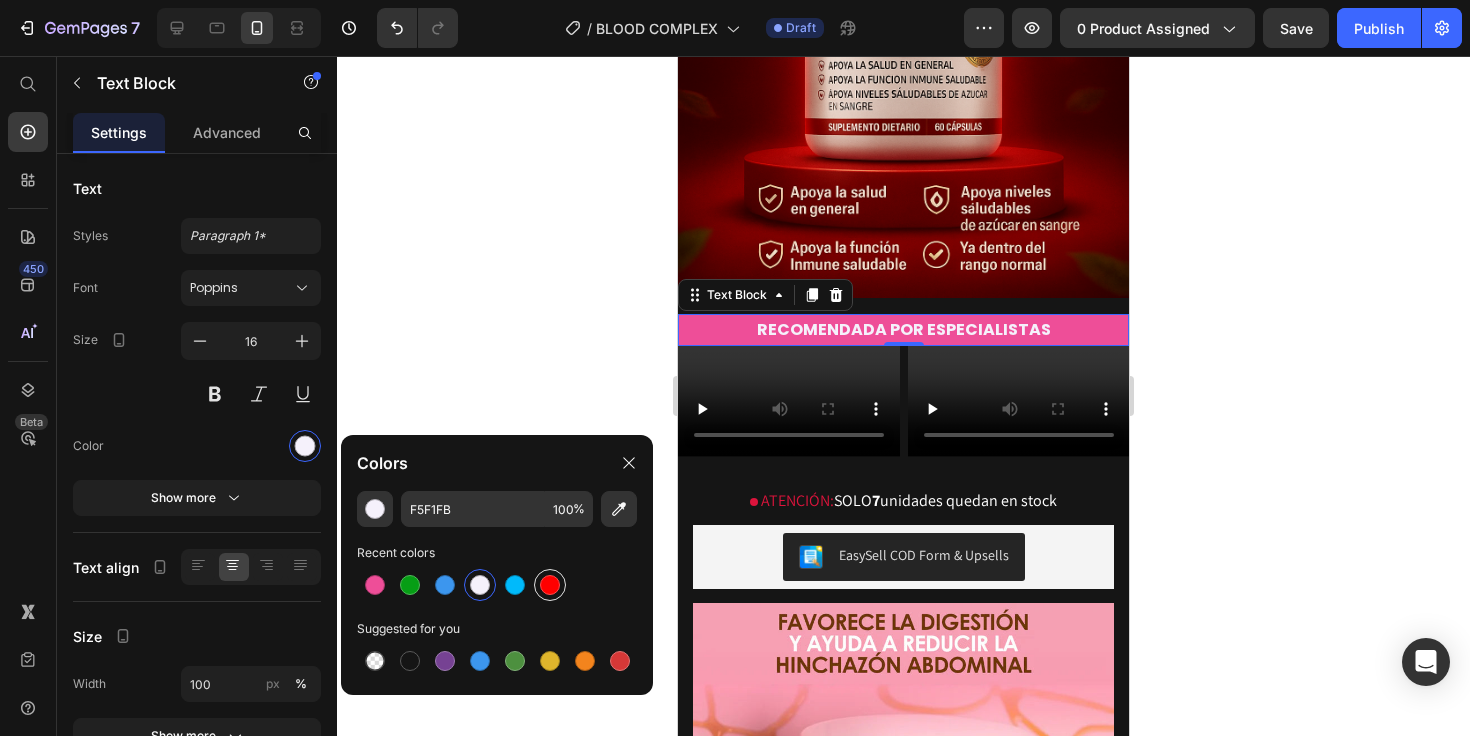 click at bounding box center (550, 585) 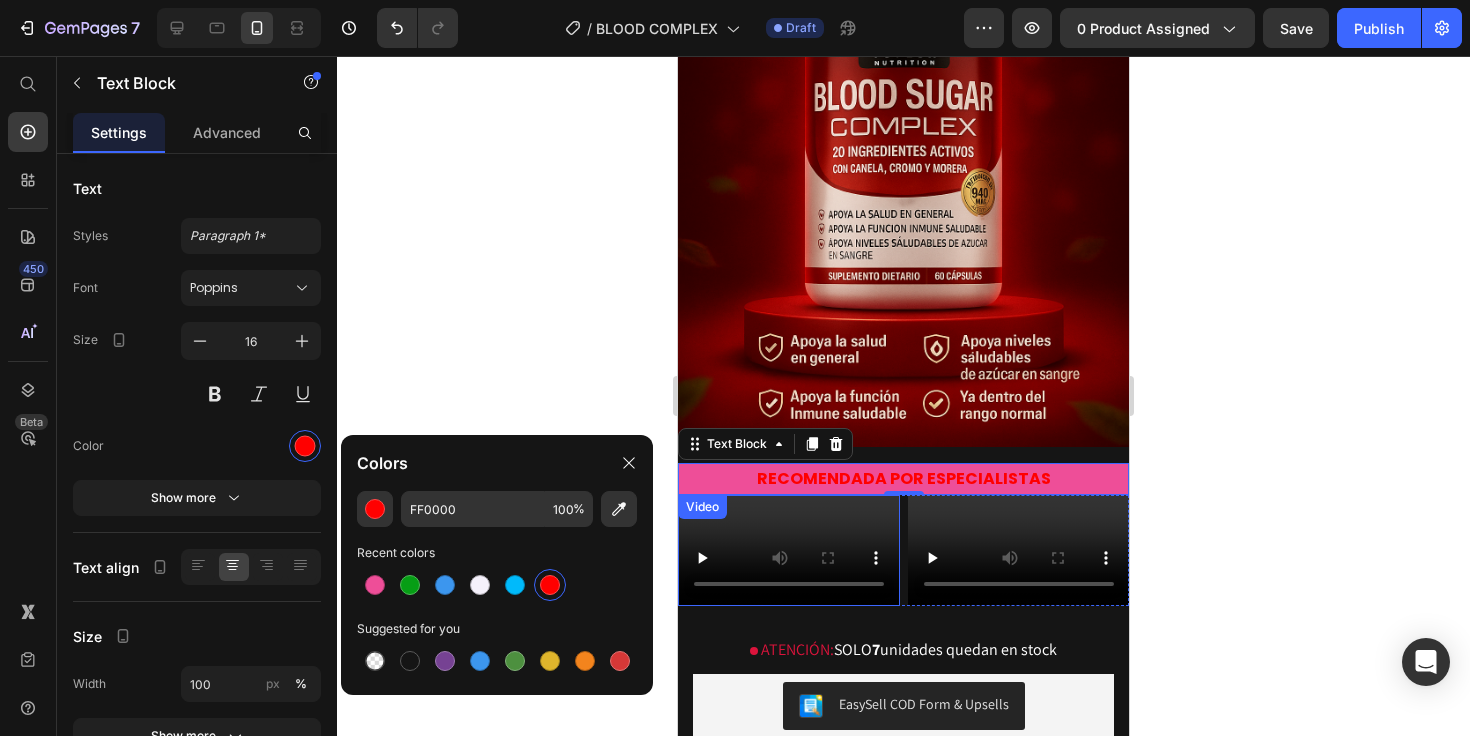 scroll, scrollTop: 210, scrollLeft: 0, axis: vertical 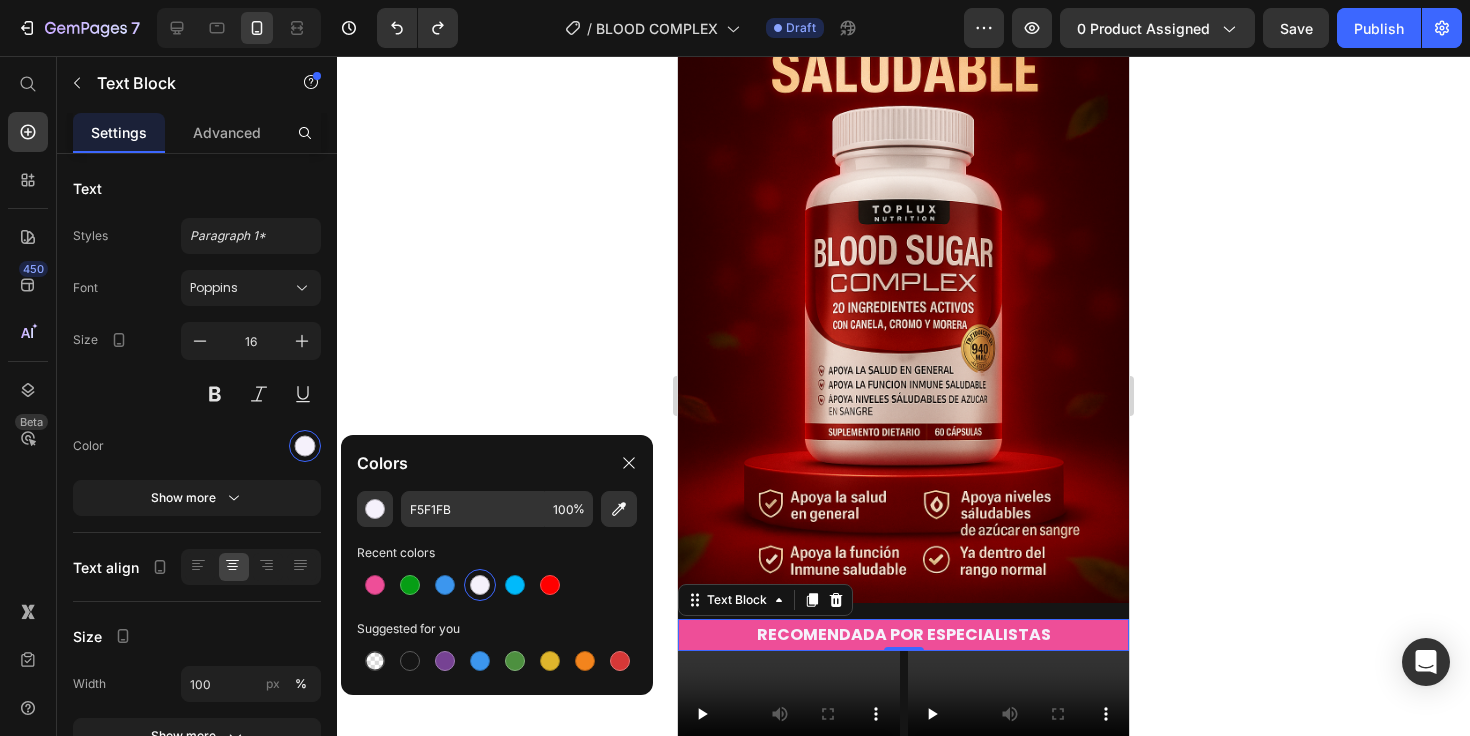 click on "RECOMENDADA POR ESPECIALISTAS" at bounding box center (903, 635) 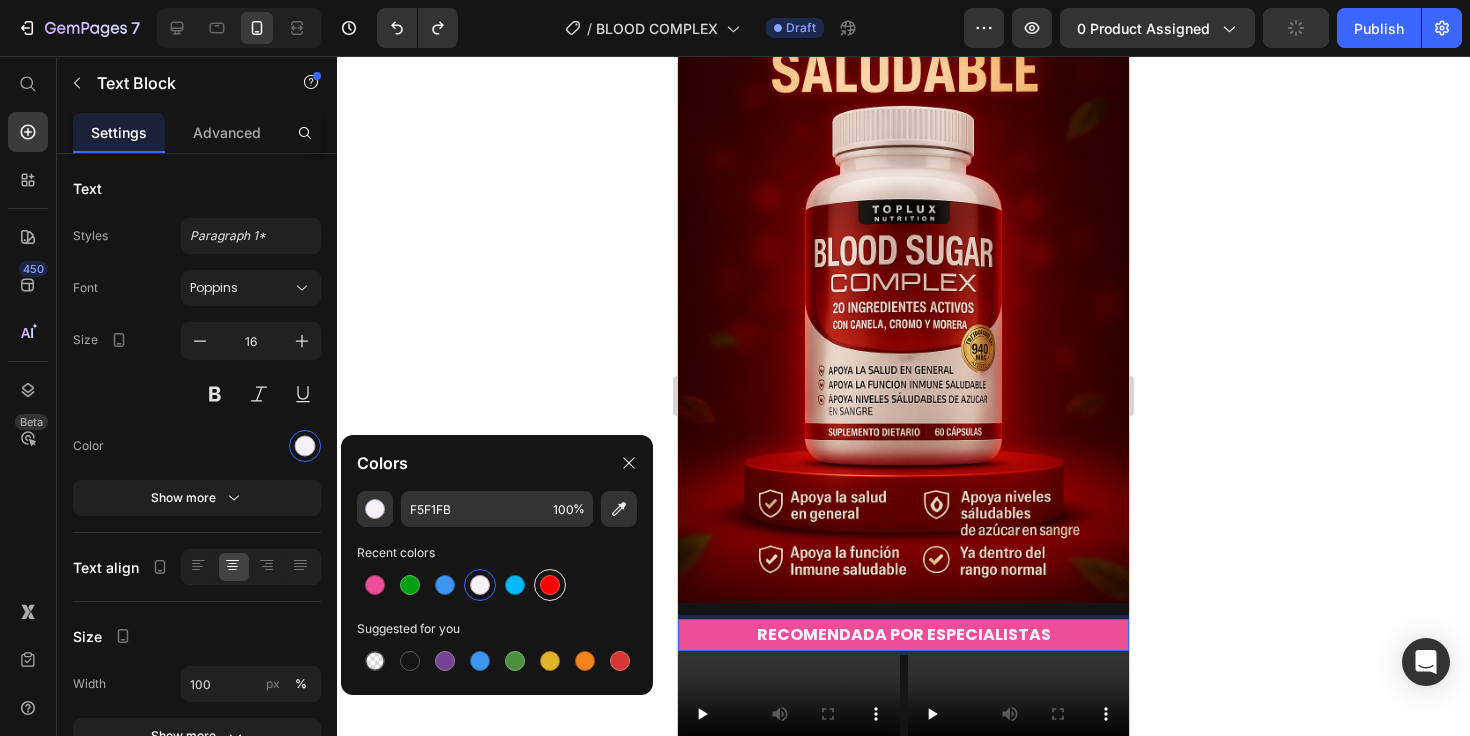 click at bounding box center [550, 585] 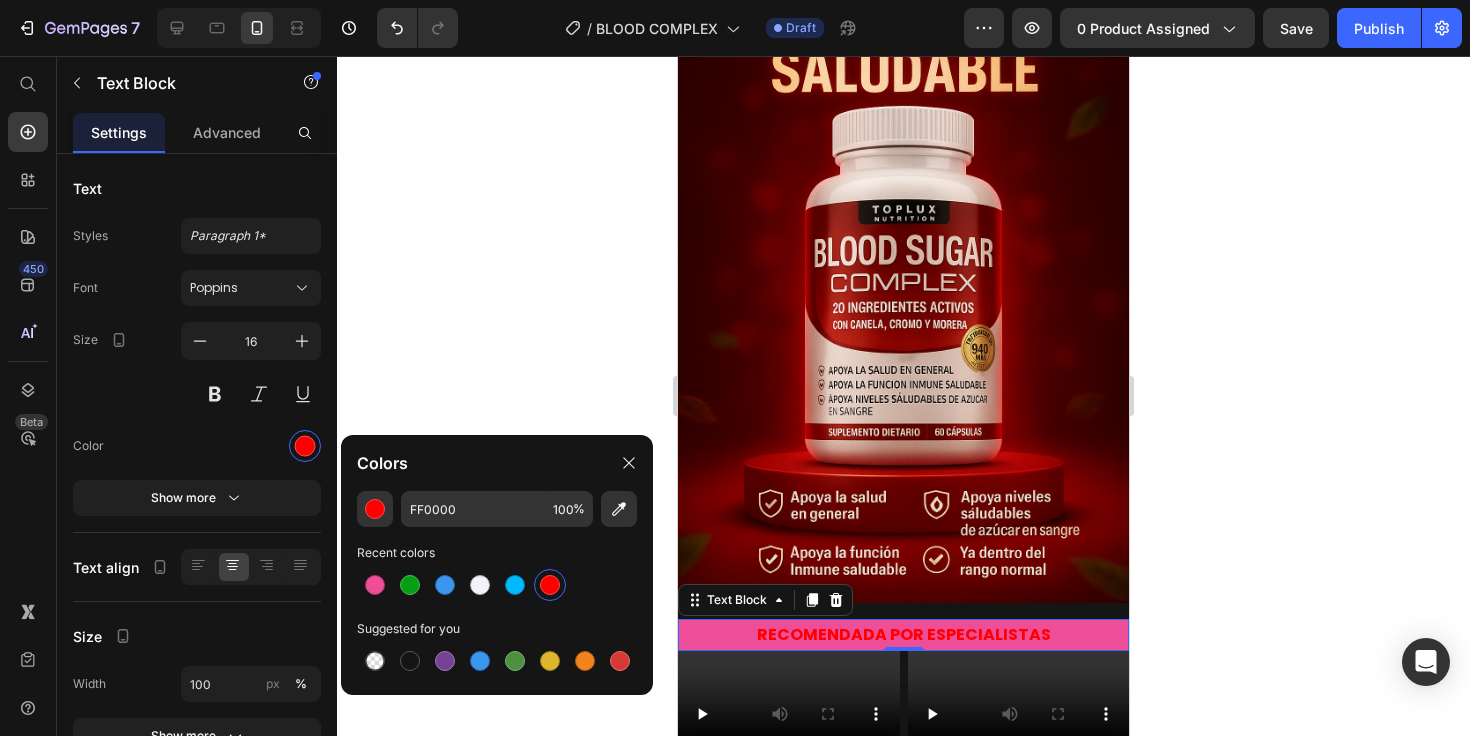 type on "F5F1FB" 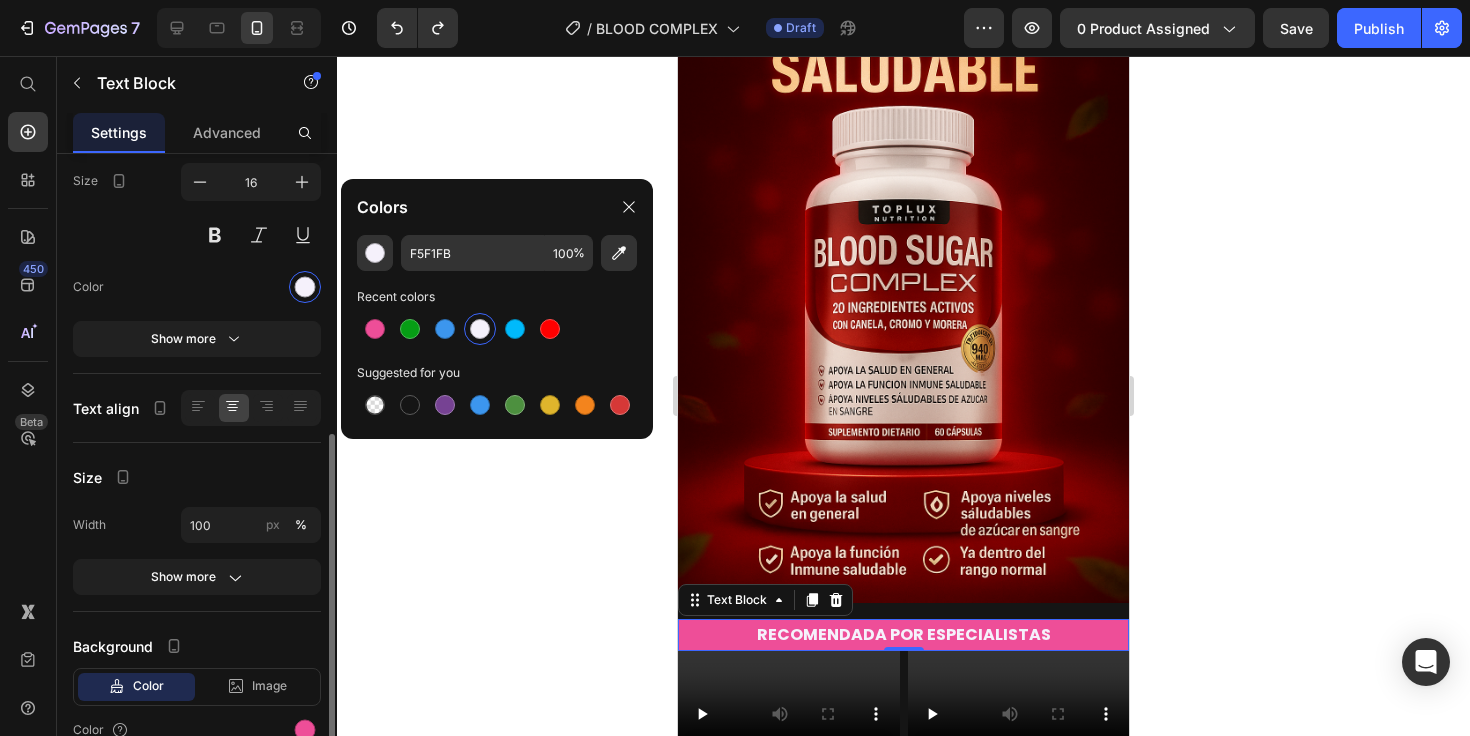 scroll, scrollTop: 256, scrollLeft: 0, axis: vertical 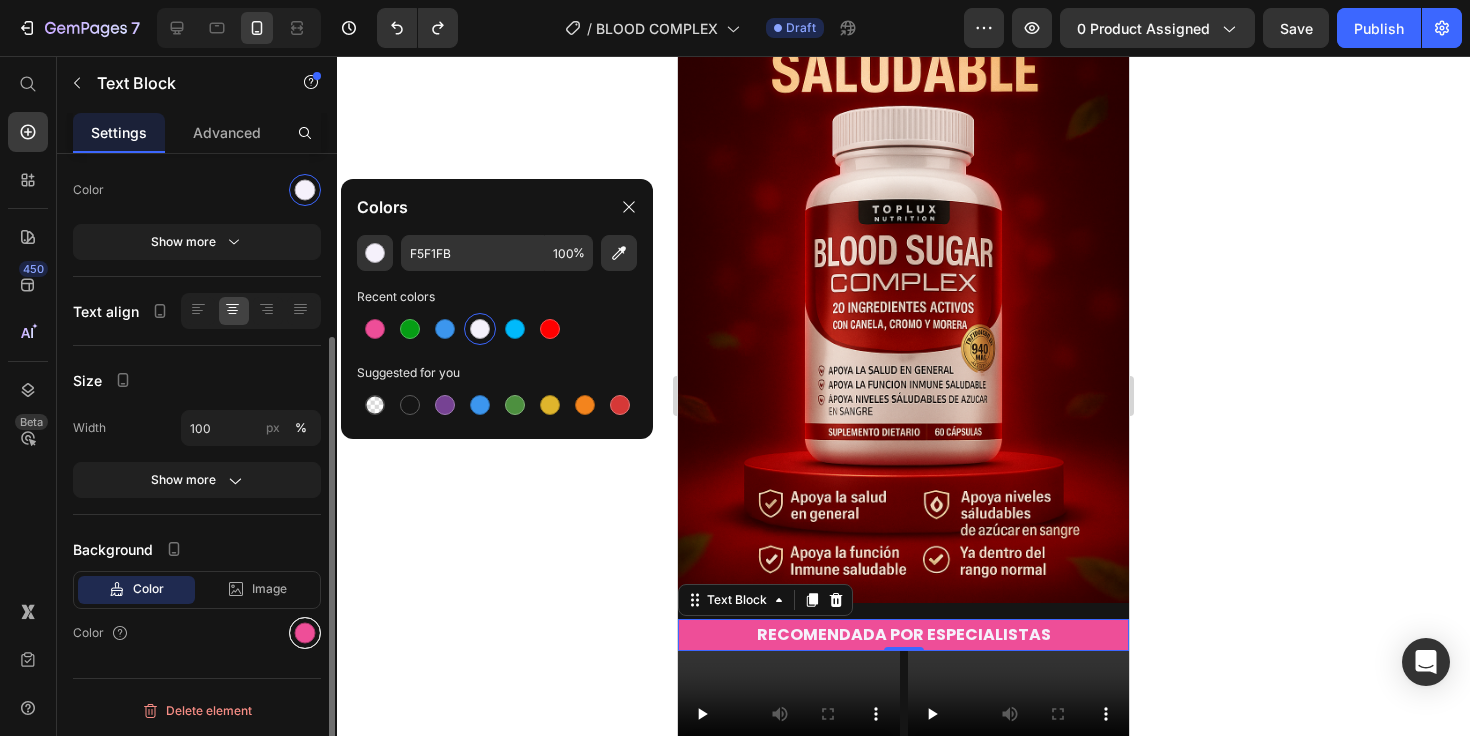 click at bounding box center (305, 633) 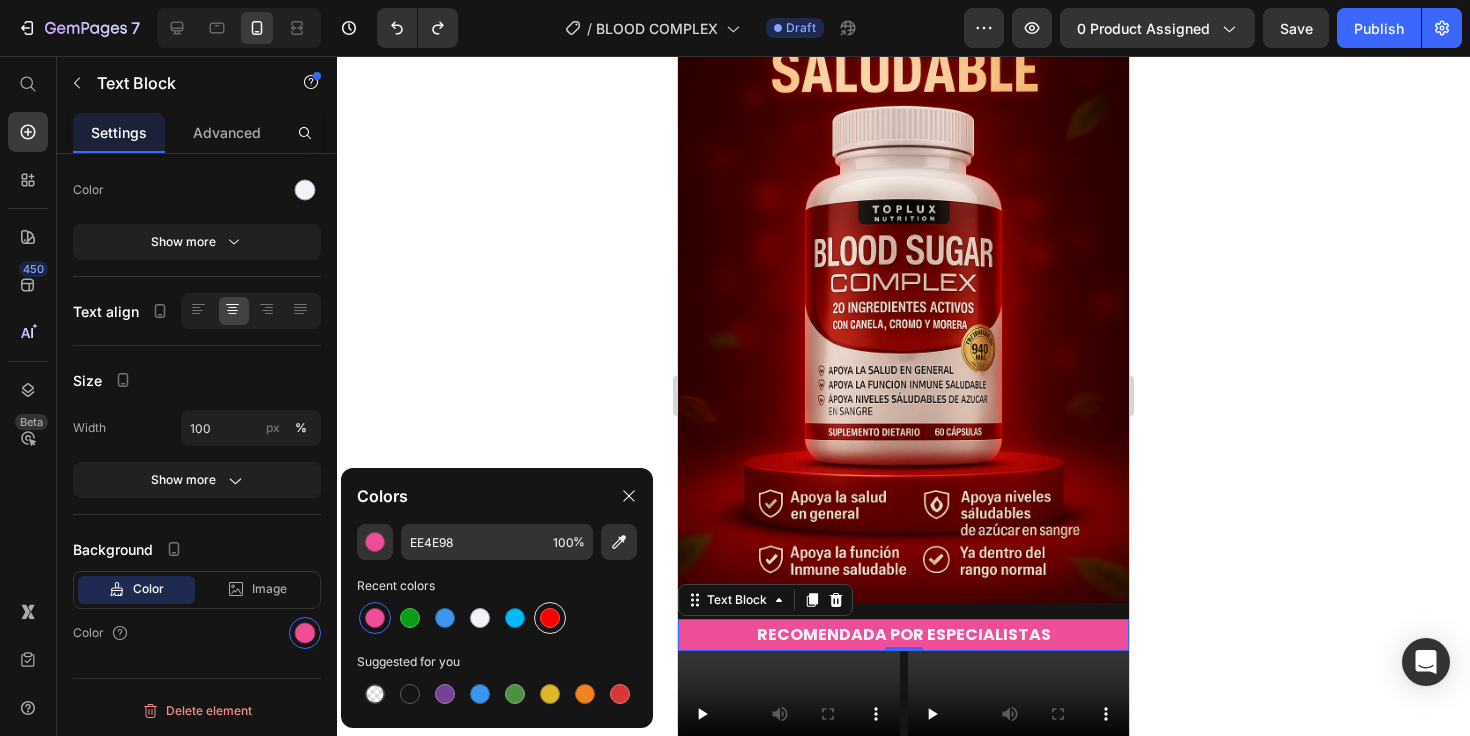 click at bounding box center [550, 618] 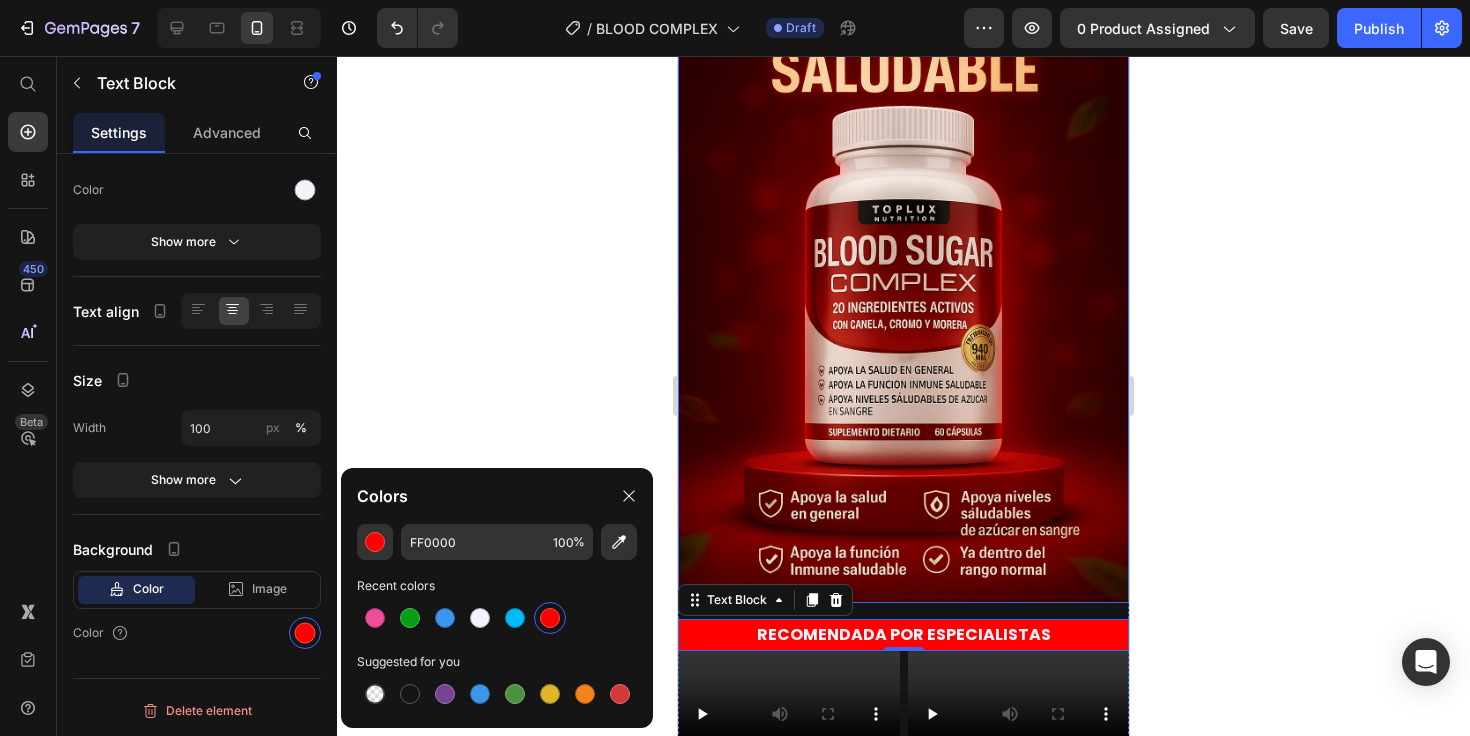 drag, startPoint x: 973, startPoint y: 451, endPoint x: 961, endPoint y: 451, distance: 12 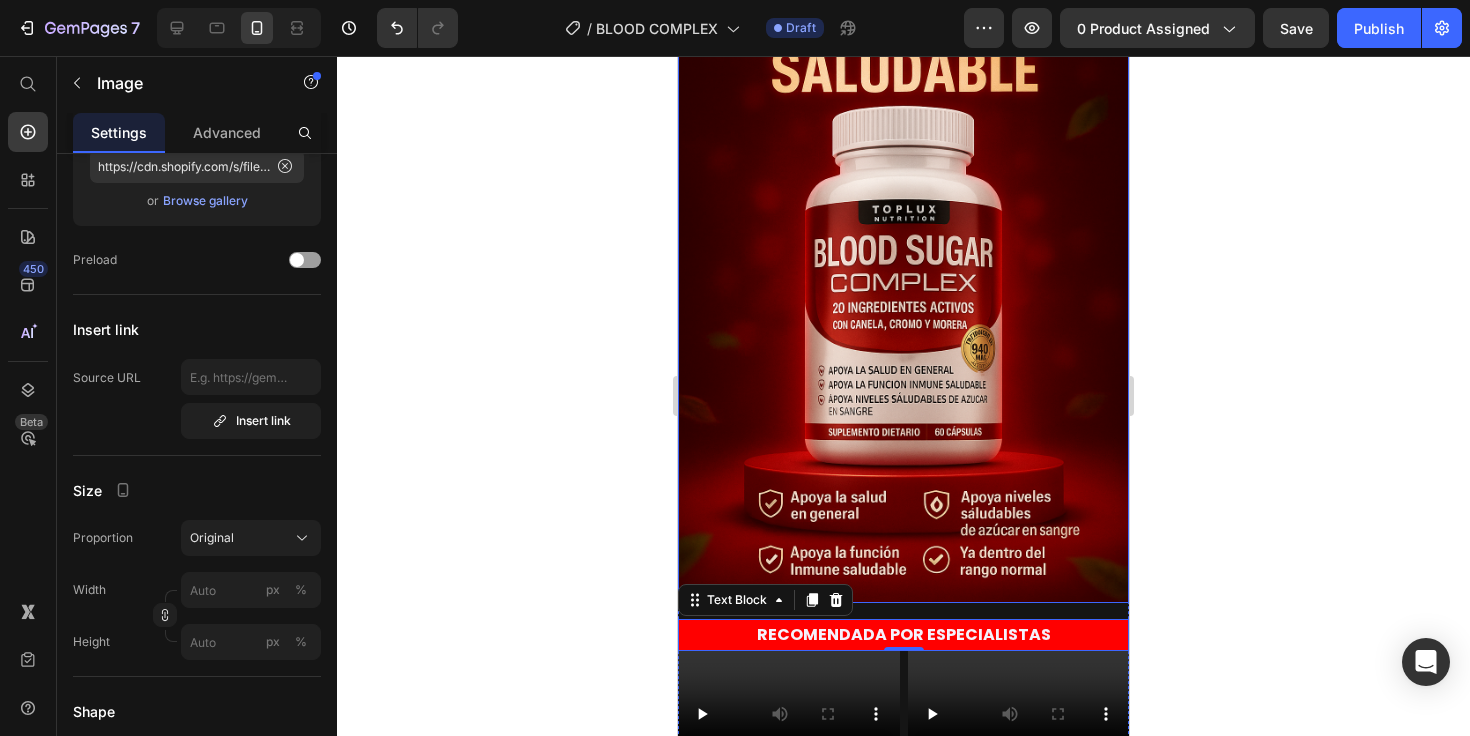 scroll, scrollTop: 0, scrollLeft: 0, axis: both 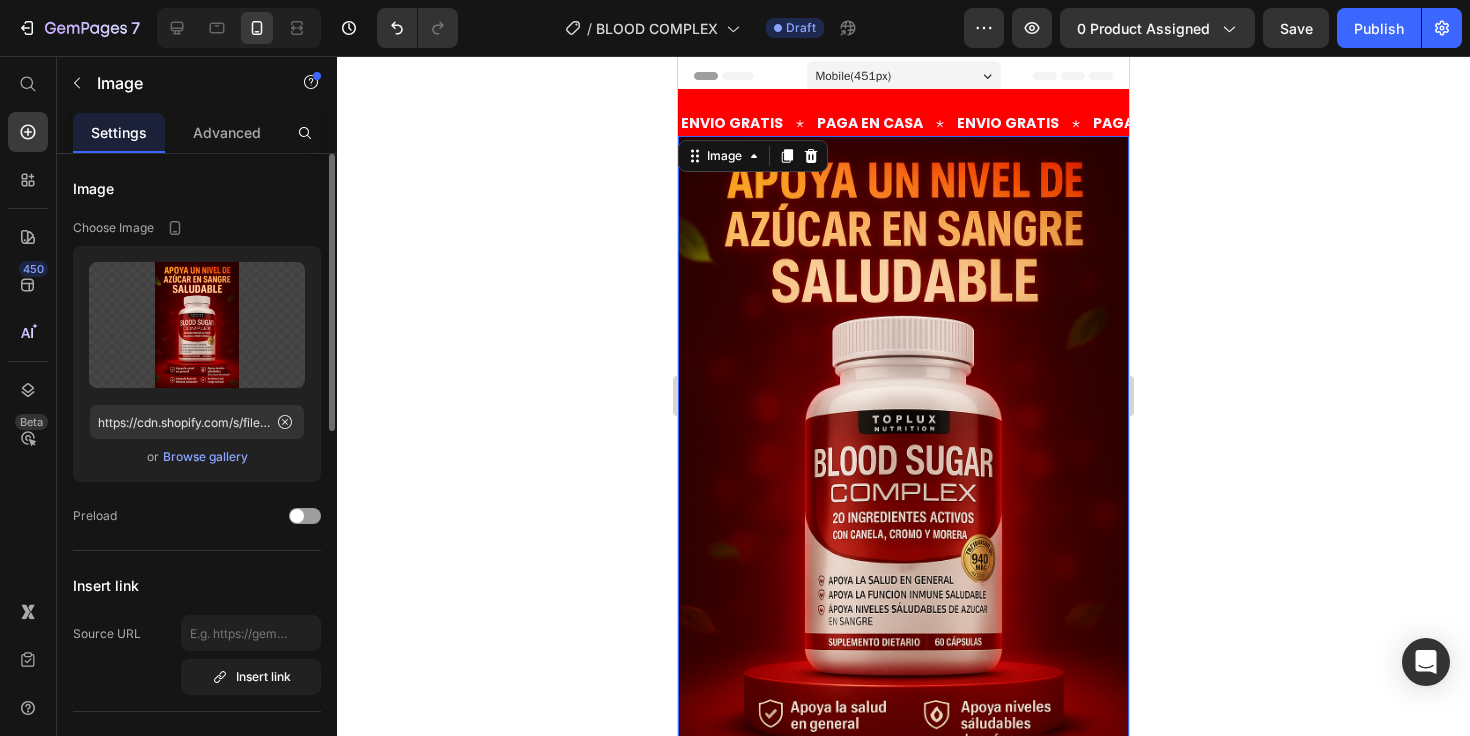 click at bounding box center (903, 474) 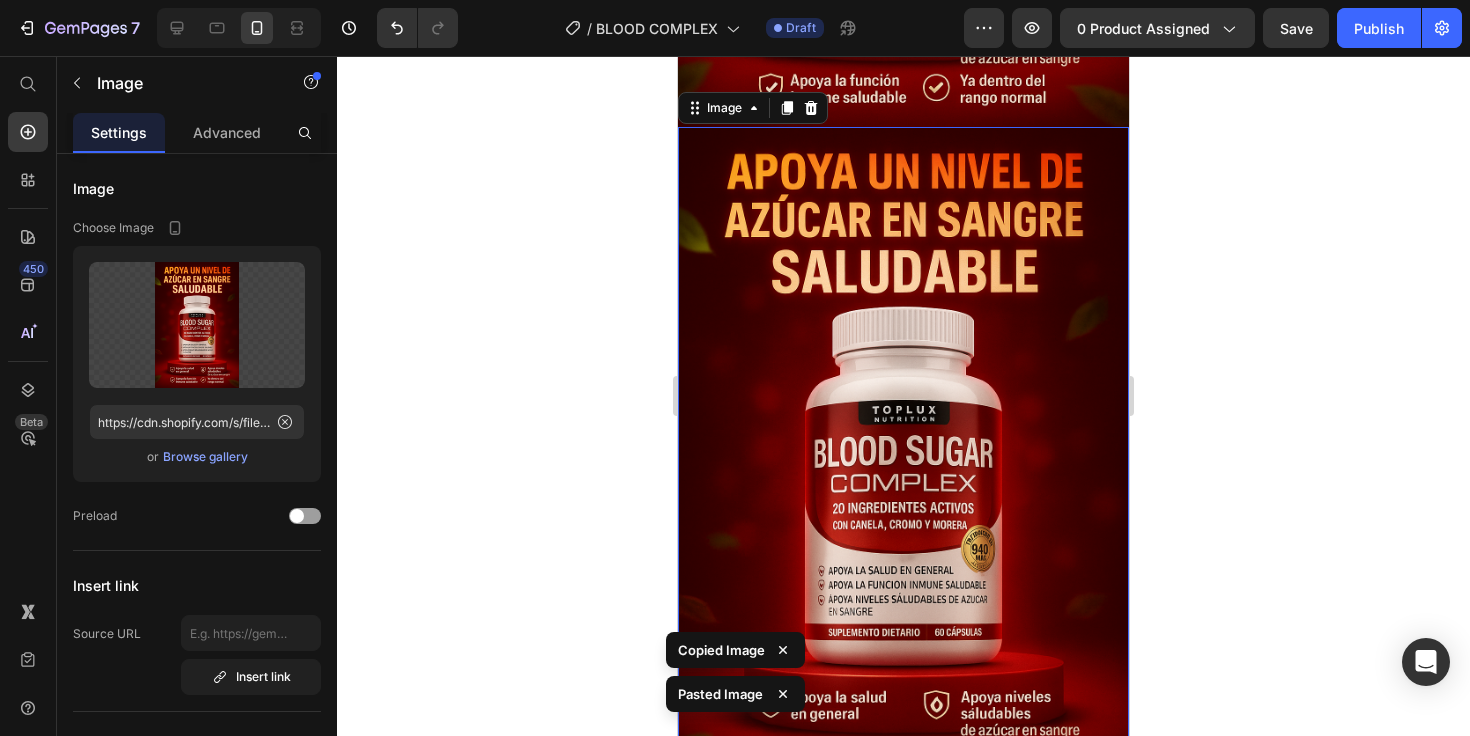 click at bounding box center [903, 465] 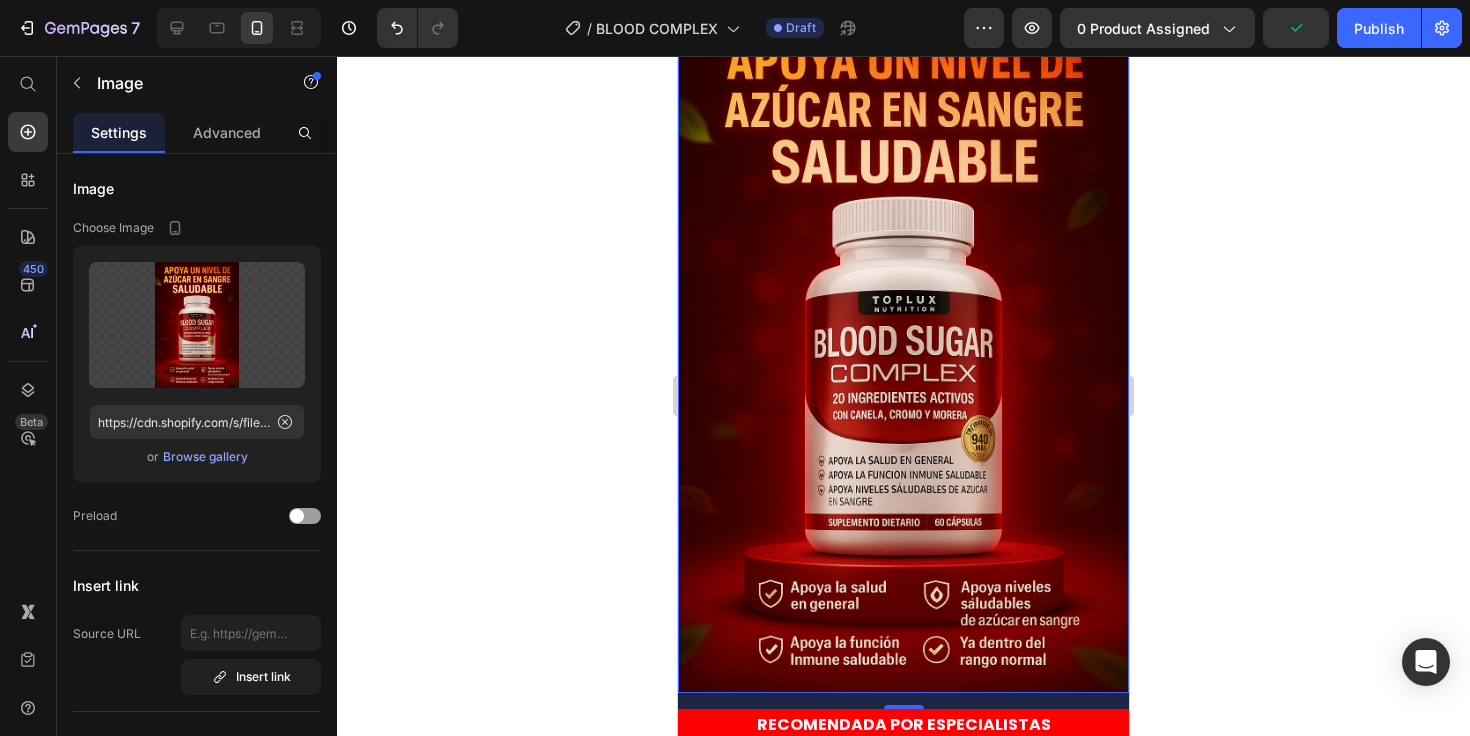 drag, startPoint x: 33, startPoint y: 30, endPoint x: 414, endPoint y: -70, distance: 393.90482 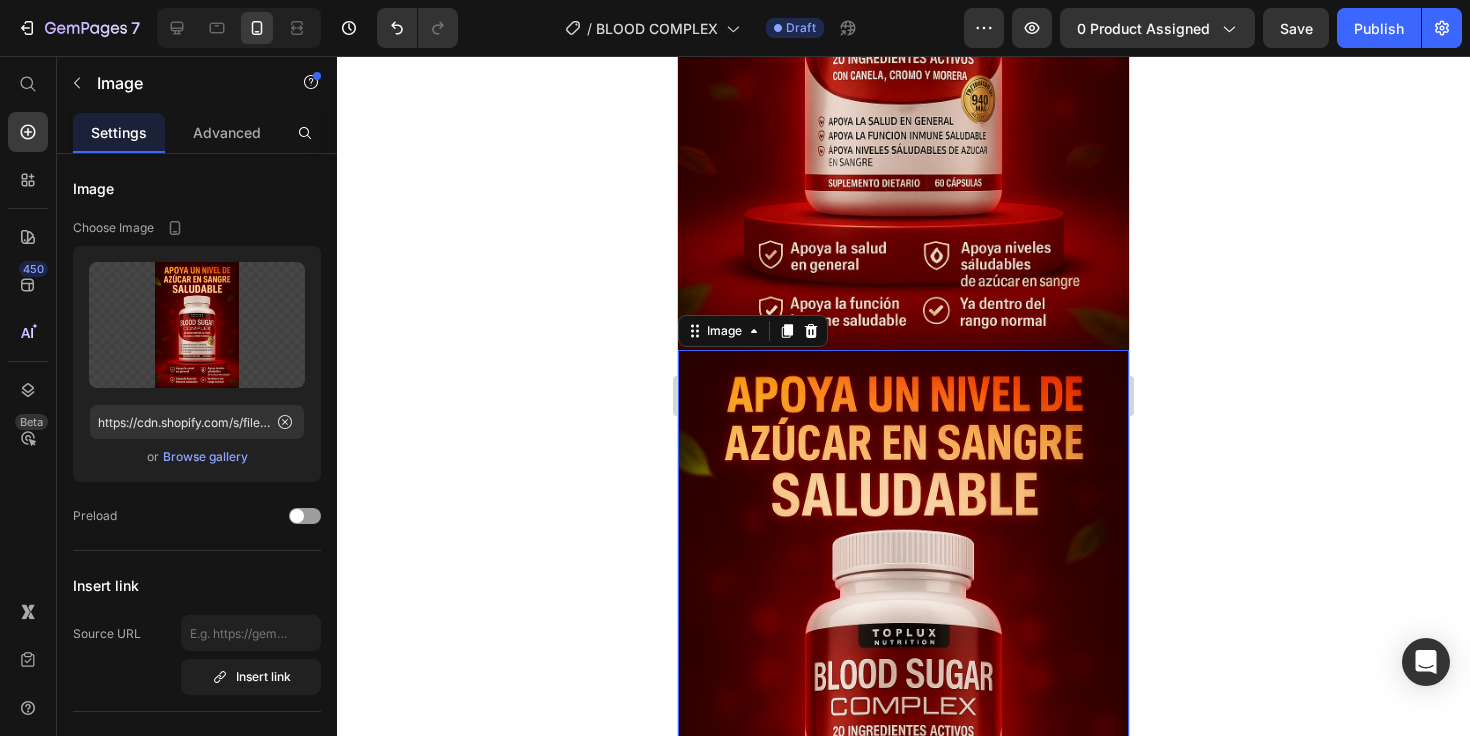 scroll, scrollTop: 460, scrollLeft: 0, axis: vertical 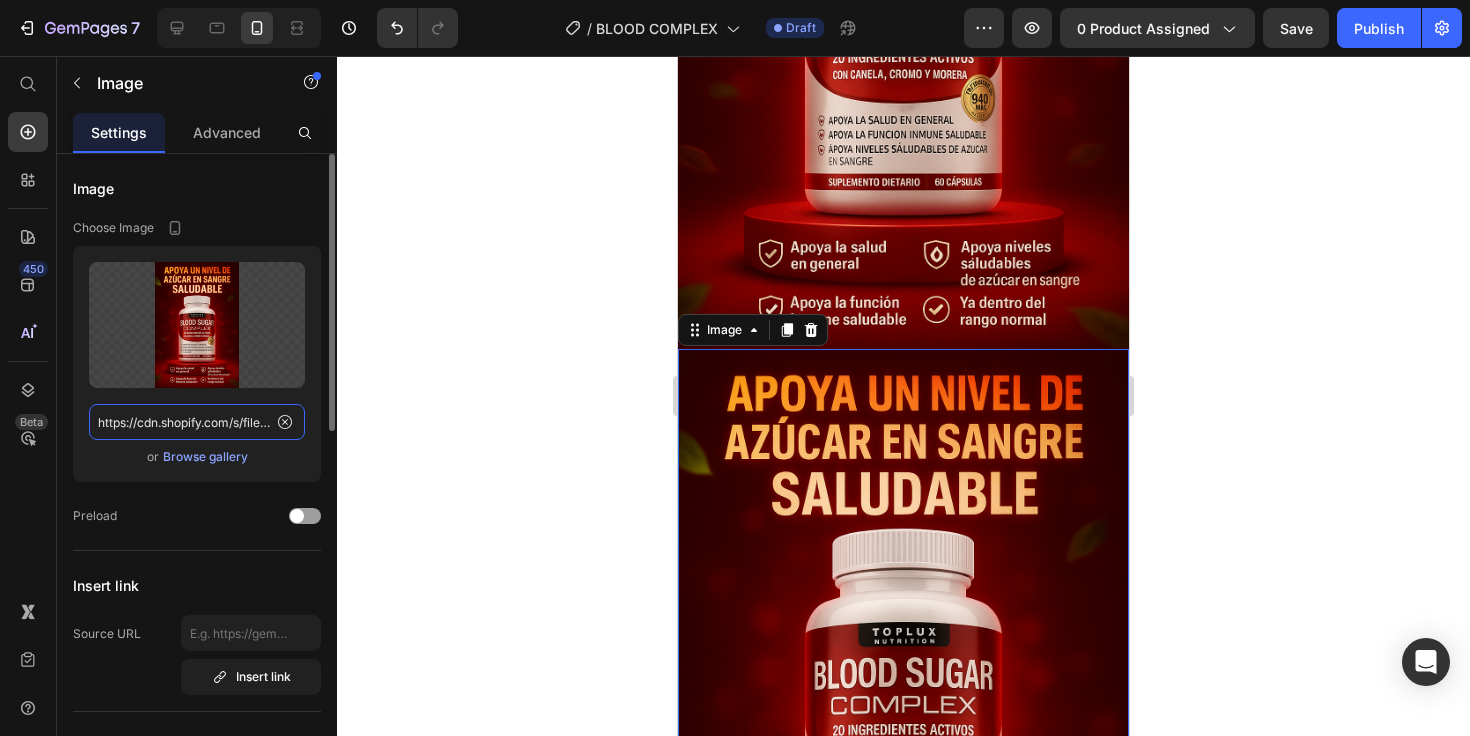 click on "https://cdn.shopify.com/s/files/1/0703/0403/9223/files/gempages_491924211686704014-01e4947e-c4ad-4966-8adf-015e838c9965.png" 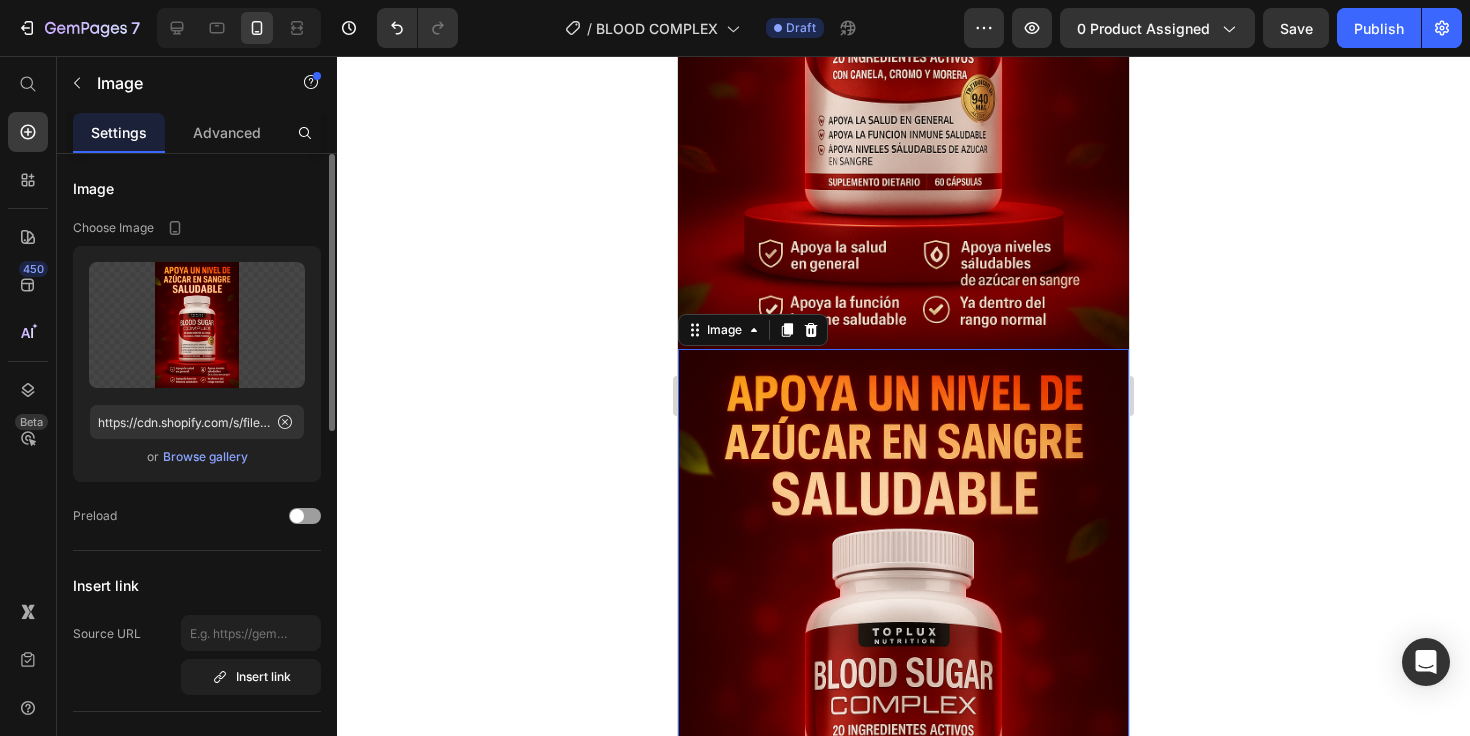 click on "Upload Image https://cdn.shopify.com/s/files/1/0703/0403/9223/files/gempages_491924211686704014-01e4947e-c4ad-4966-8adf-015e838c9965.png  or   Browse gallery" at bounding box center [197, 364] 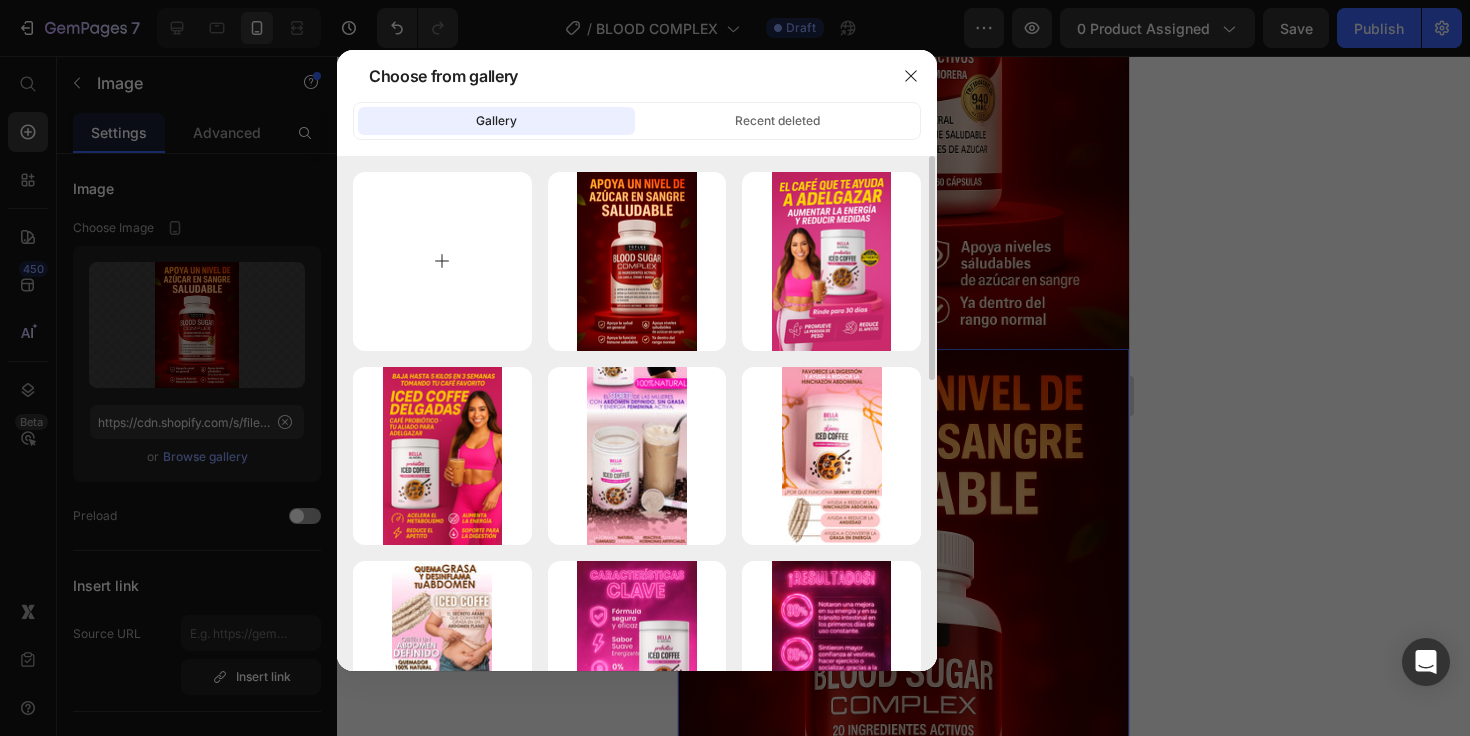 click at bounding box center [442, 261] 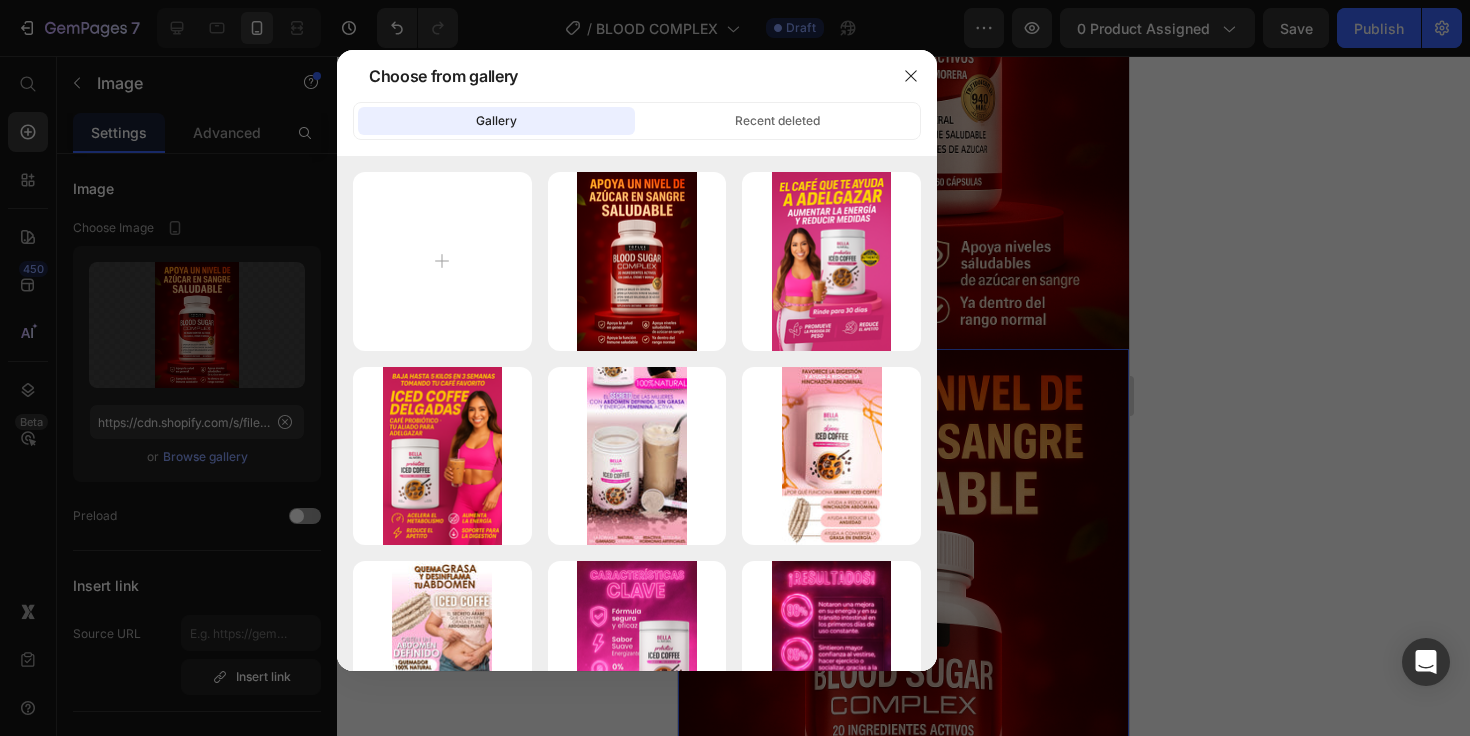 type on "C:\fakepath\blodi.png" 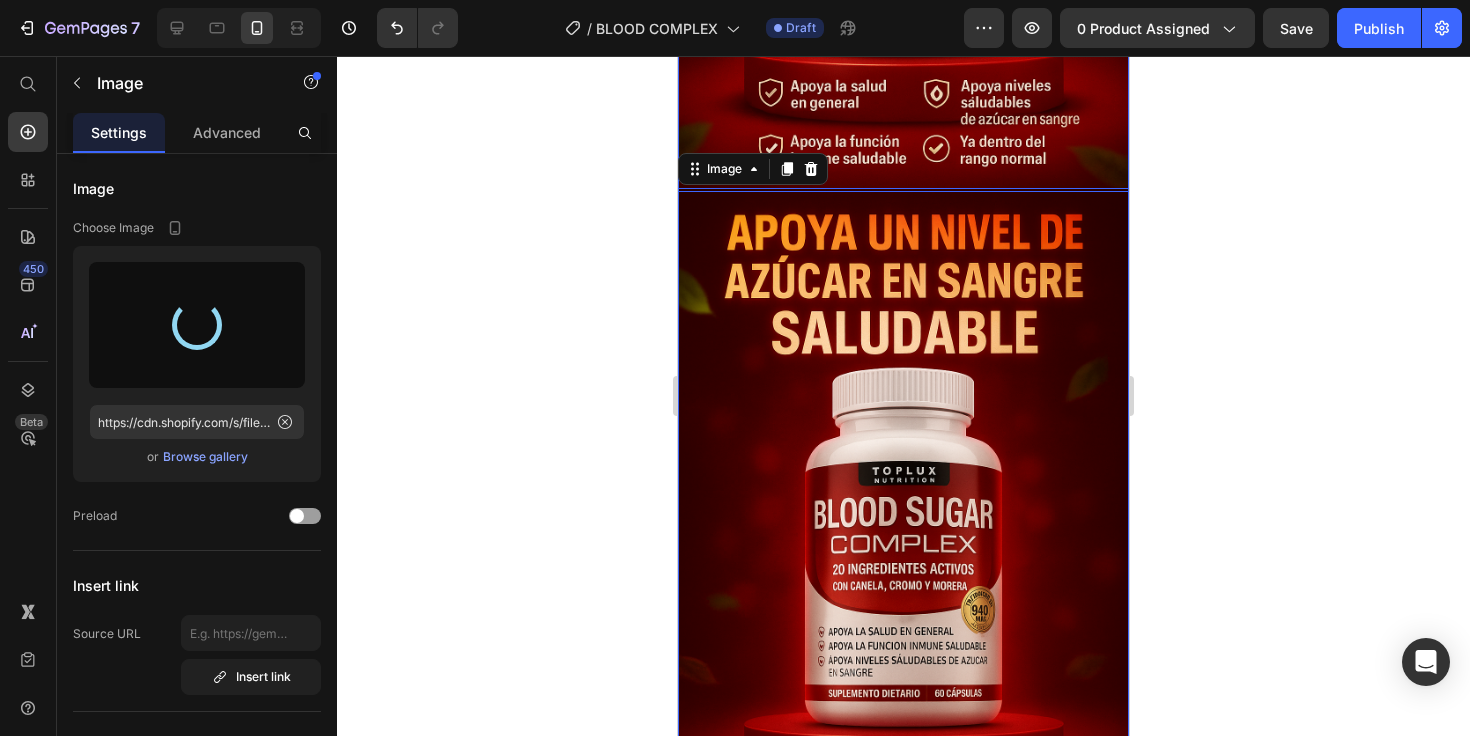scroll, scrollTop: 626, scrollLeft: 0, axis: vertical 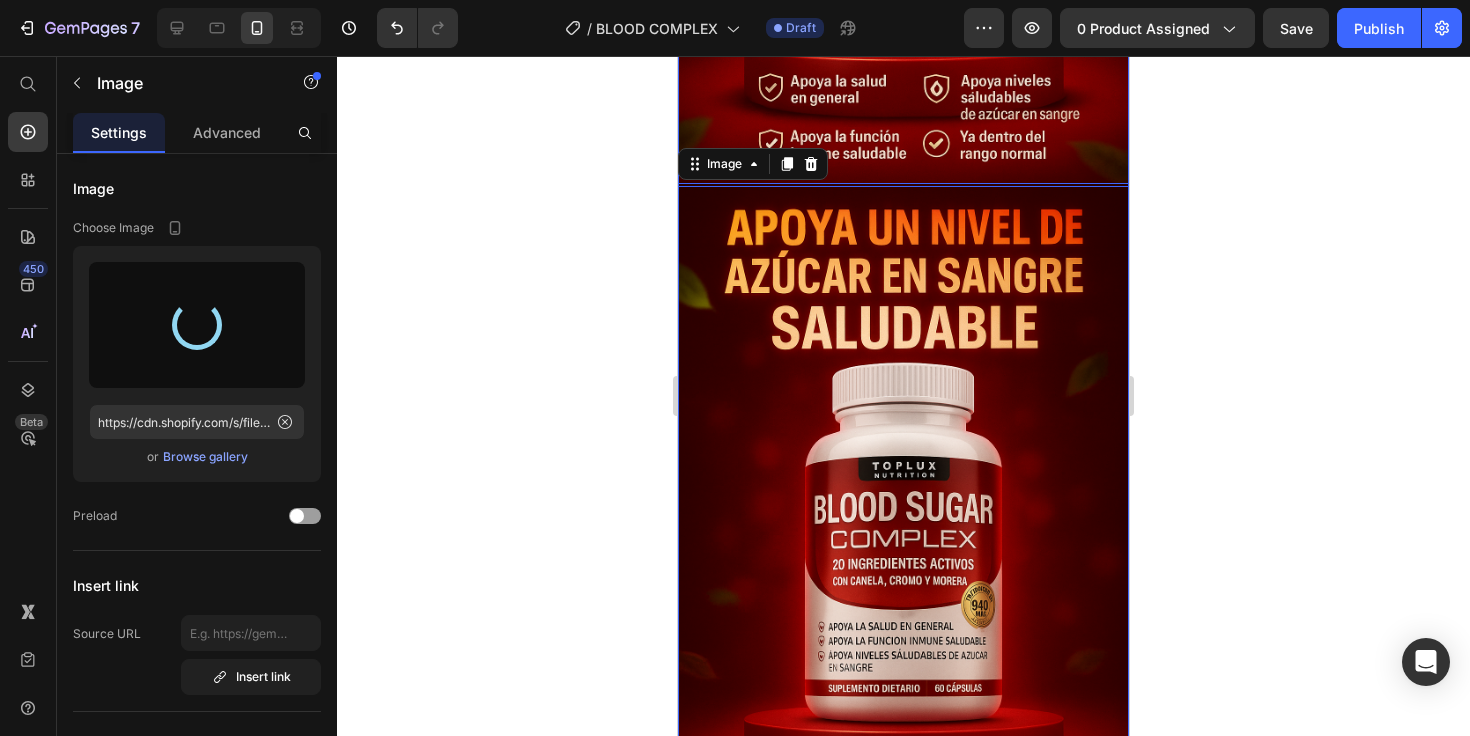 type on "https://cdn.shopify.com/s/files/1/0703/0403/9223/files/gempages_491924211686704014-ad621000-93f0-4d7f-9d86-8955d22ad418.png" 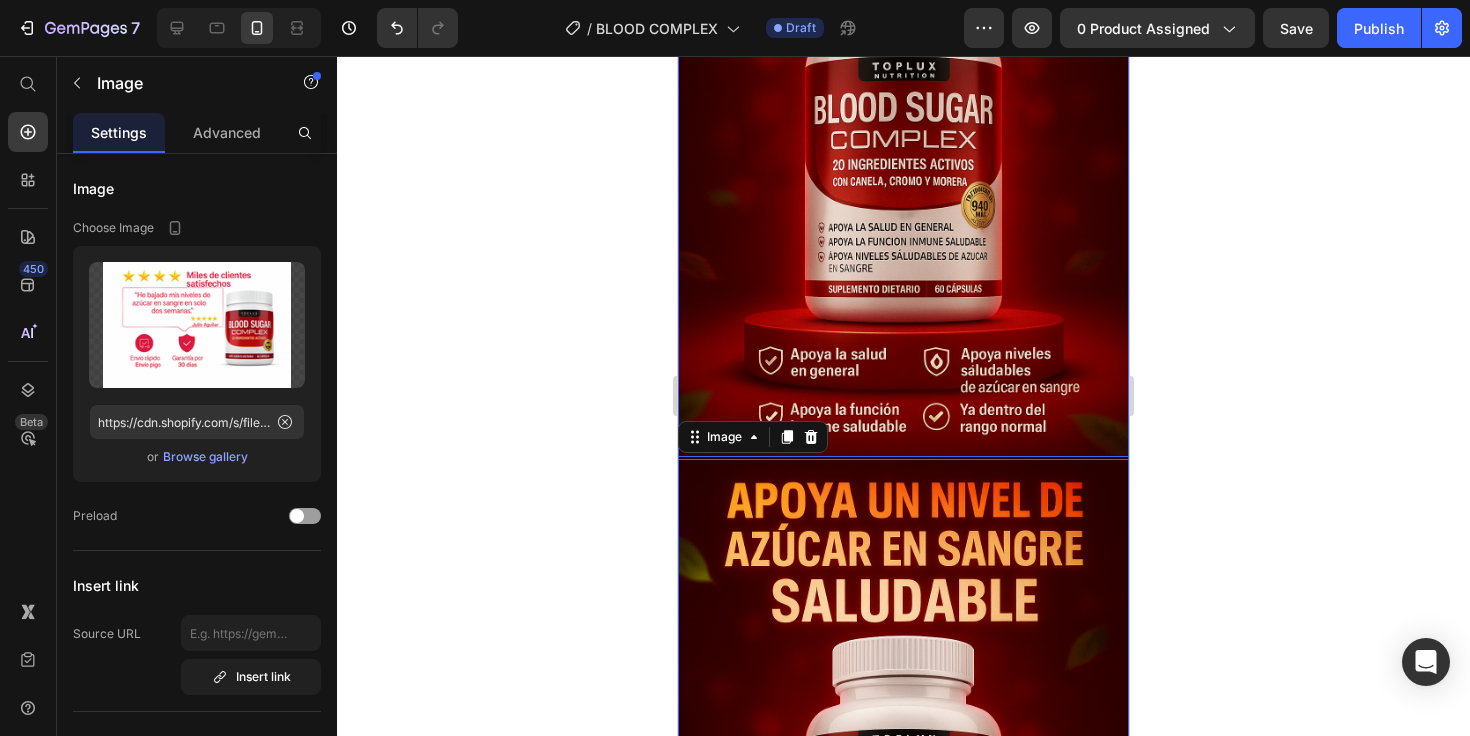 scroll, scrollTop: 341, scrollLeft: 0, axis: vertical 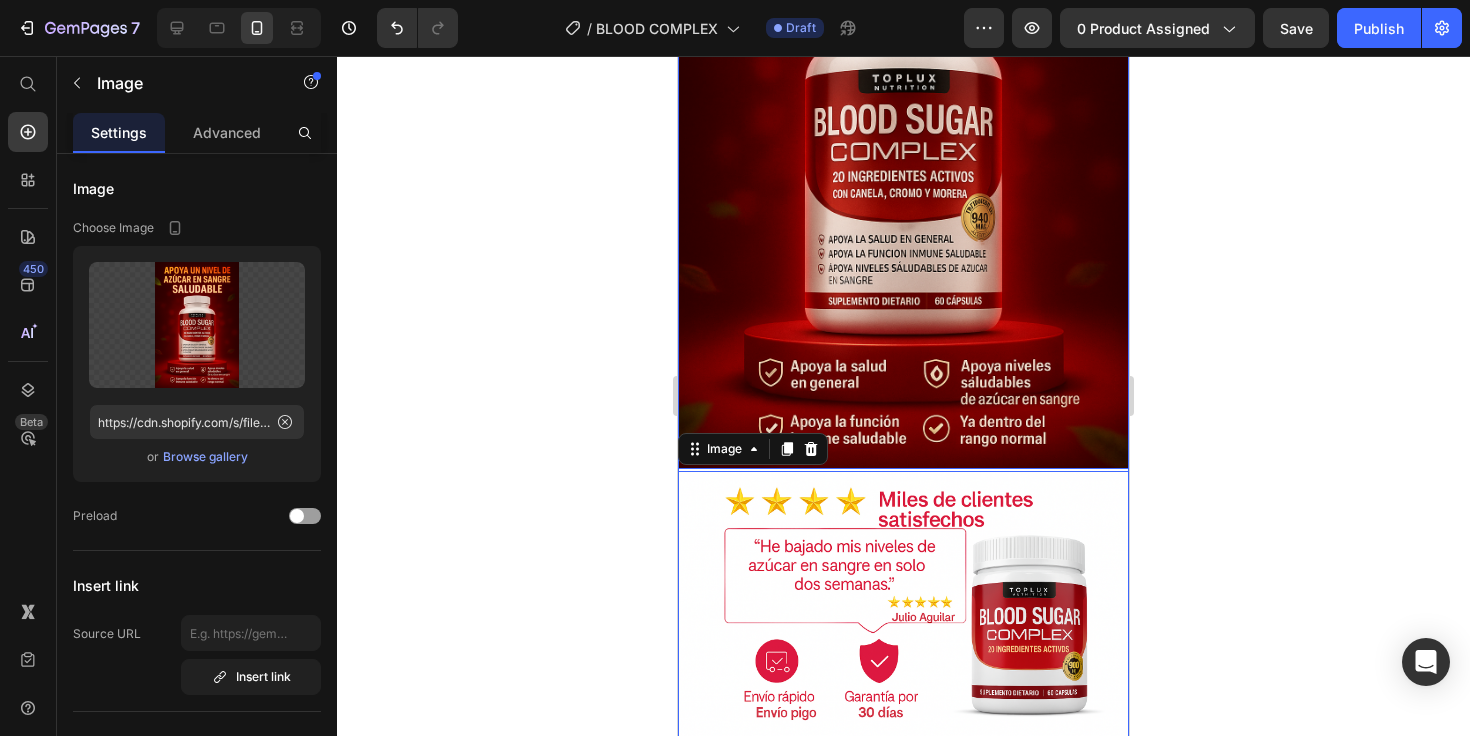 click at bounding box center [903, 133] 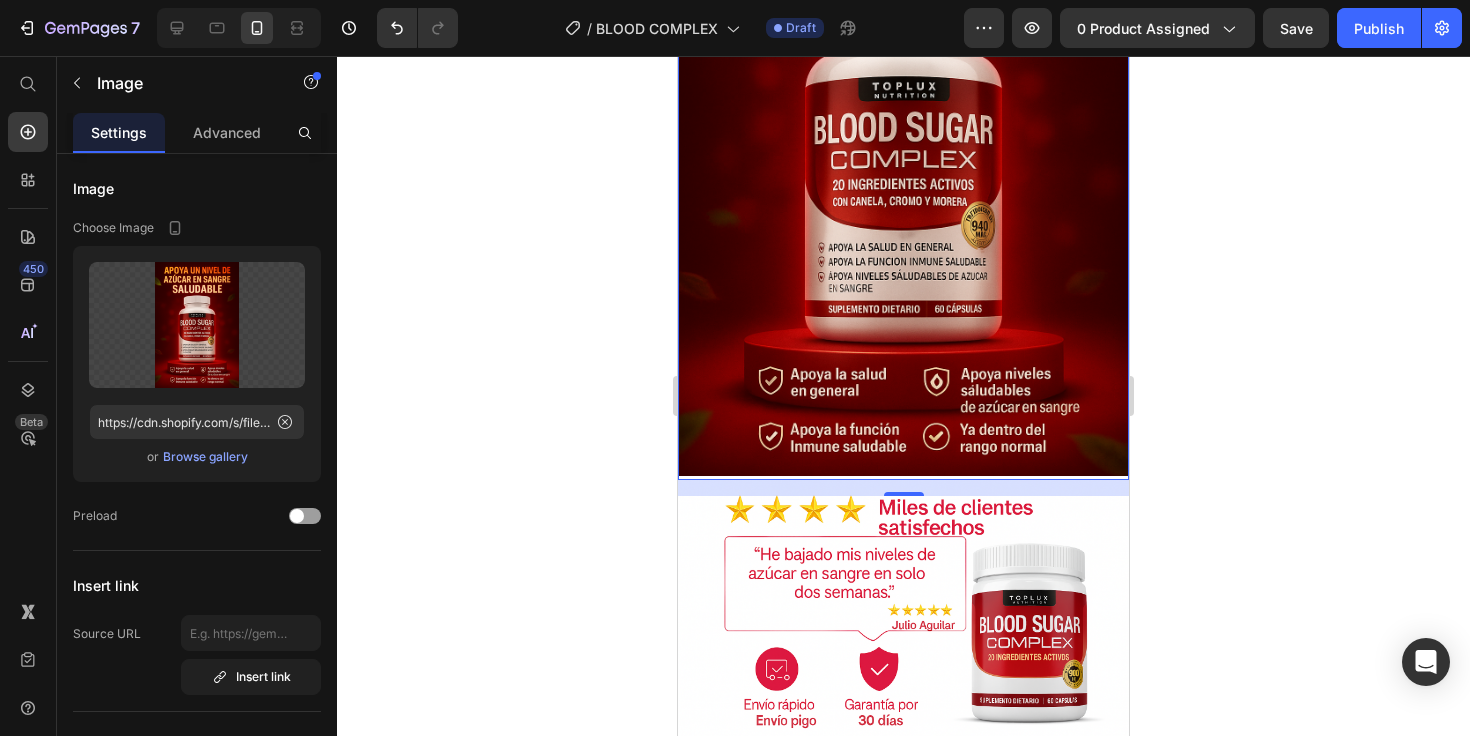 scroll, scrollTop: 329, scrollLeft: 0, axis: vertical 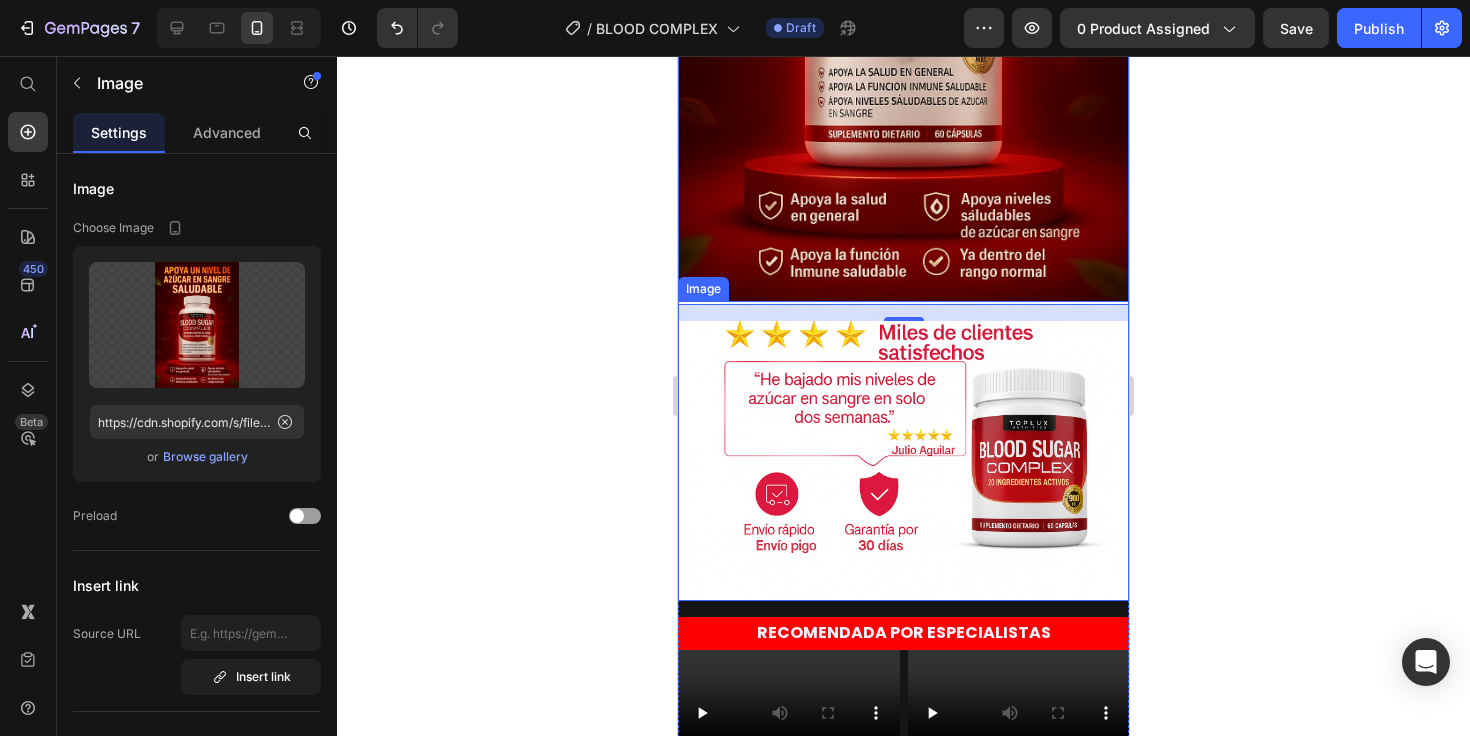 click at bounding box center [903, 451] 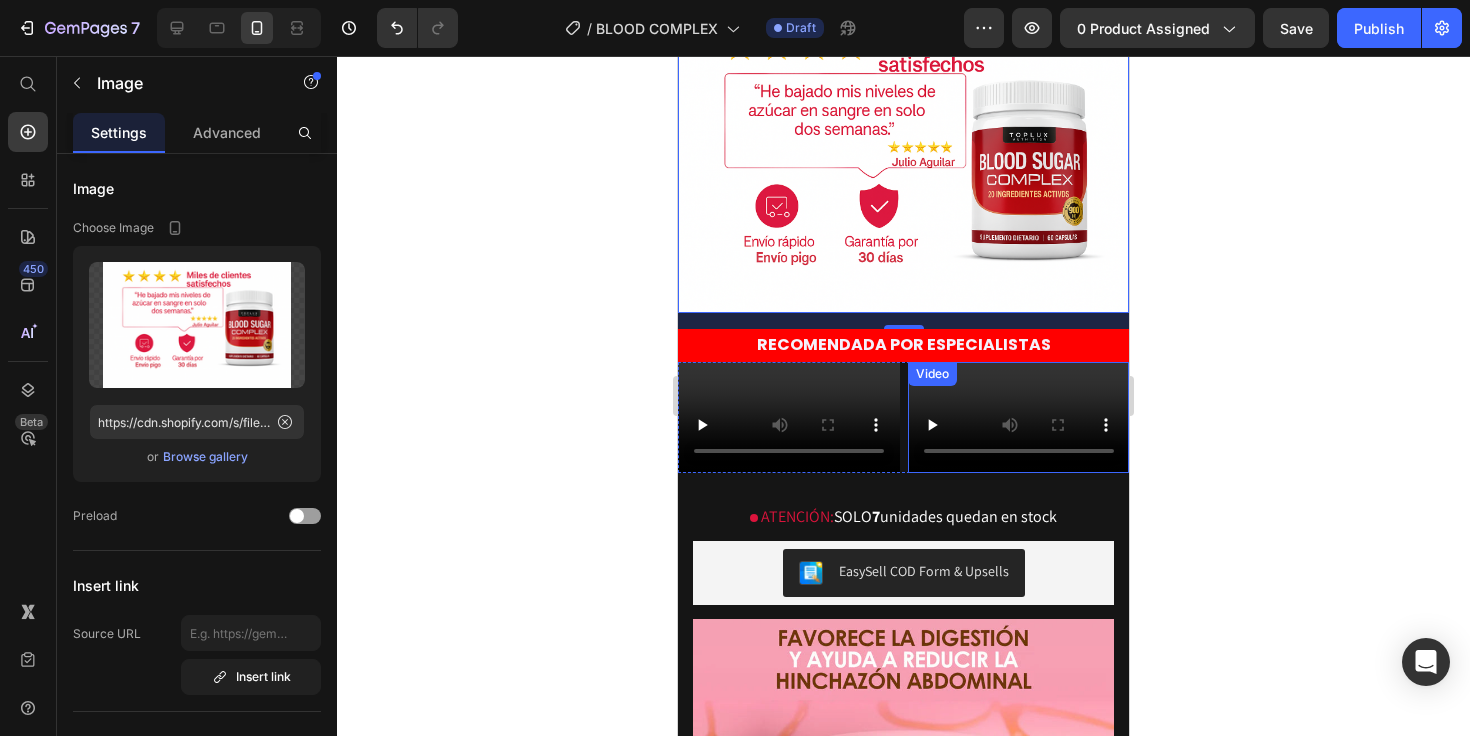 scroll, scrollTop: 707, scrollLeft: 0, axis: vertical 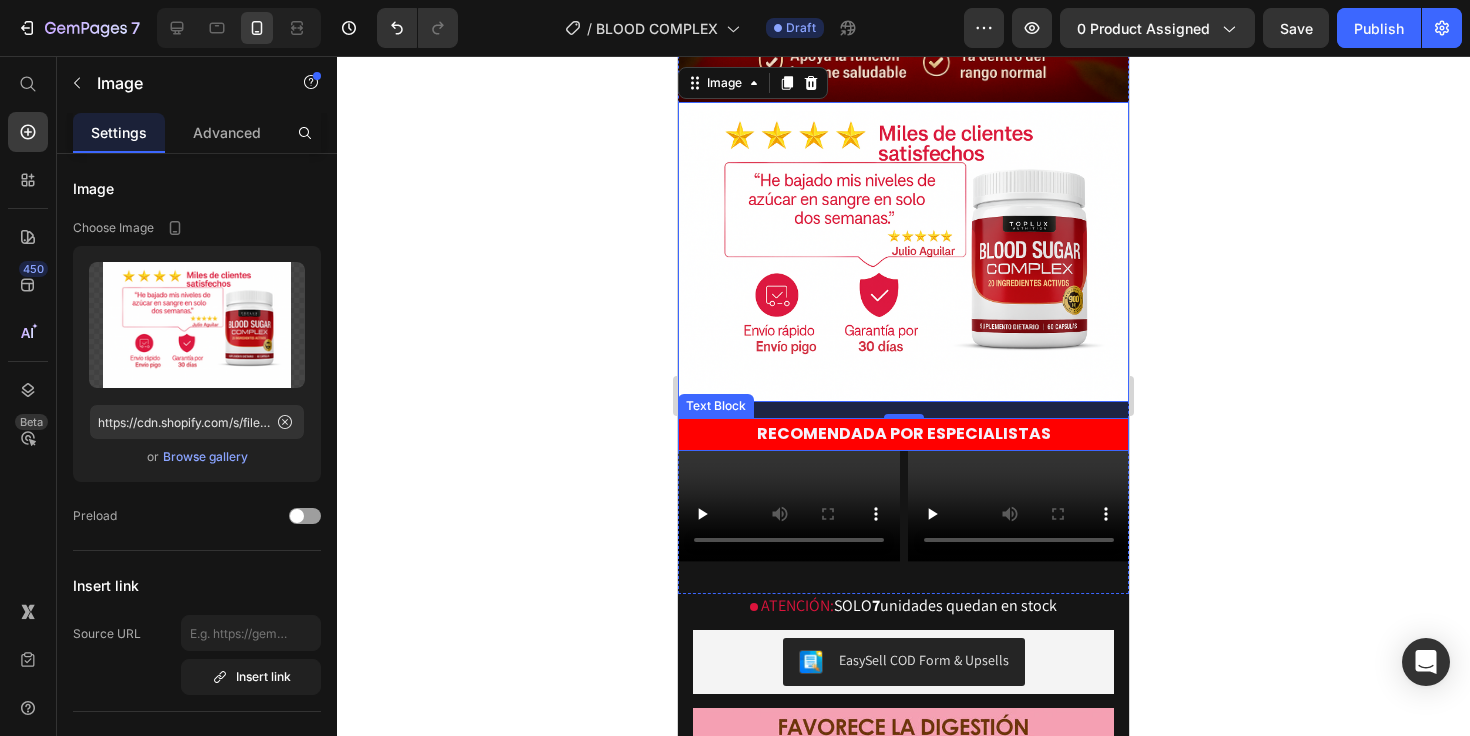 click on "RECOMENDADA POR ESPECIALISTAS" at bounding box center [903, 434] 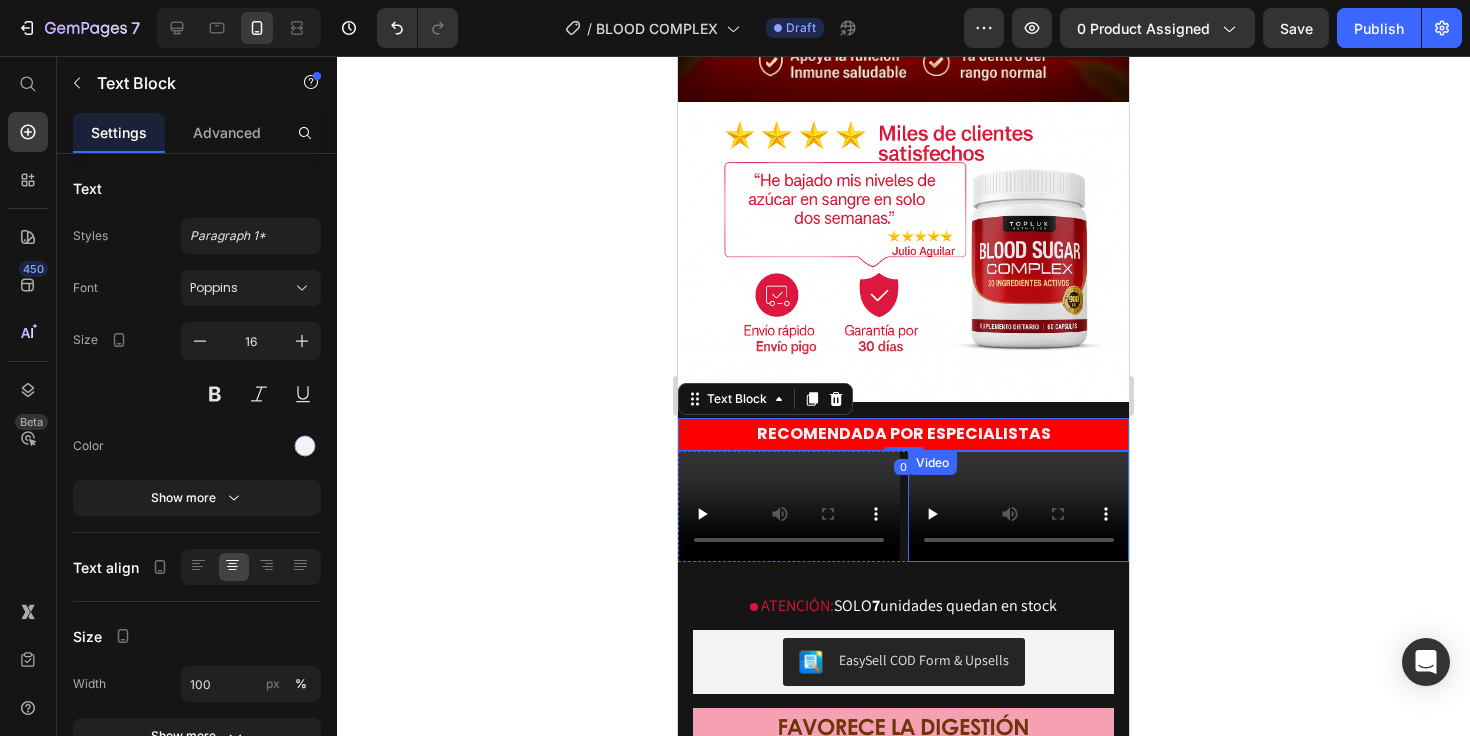 click at bounding box center (1019, 506) 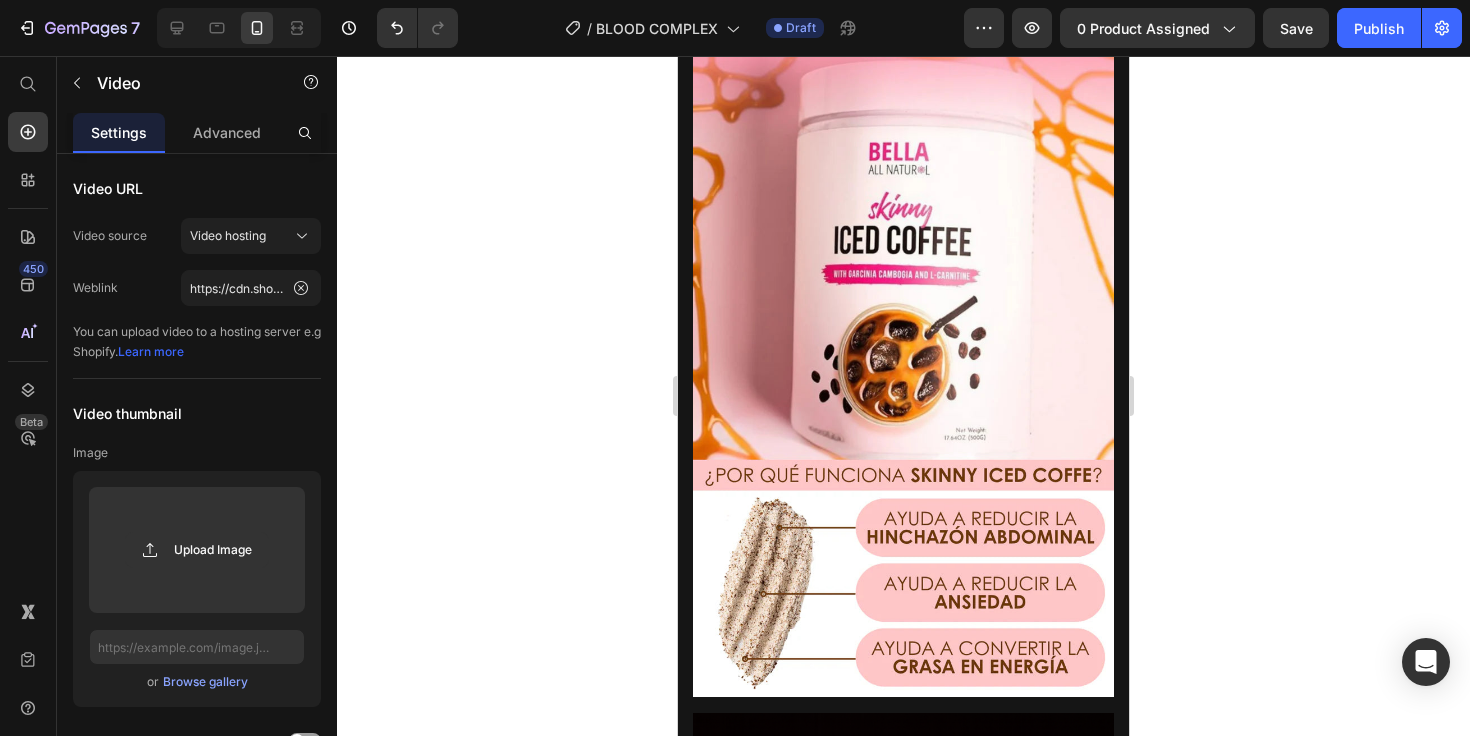 click at bounding box center [903, 323] 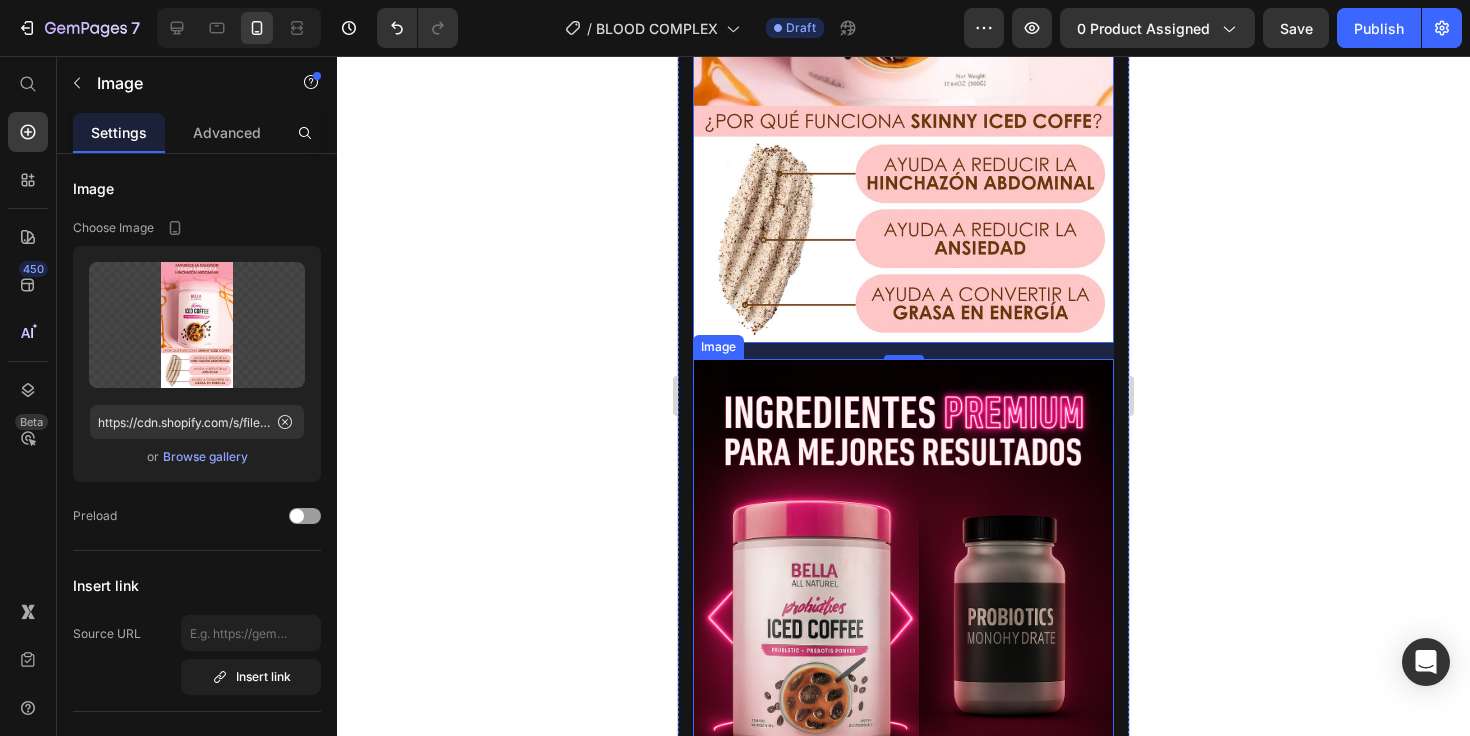 scroll, scrollTop: 0, scrollLeft: 0, axis: both 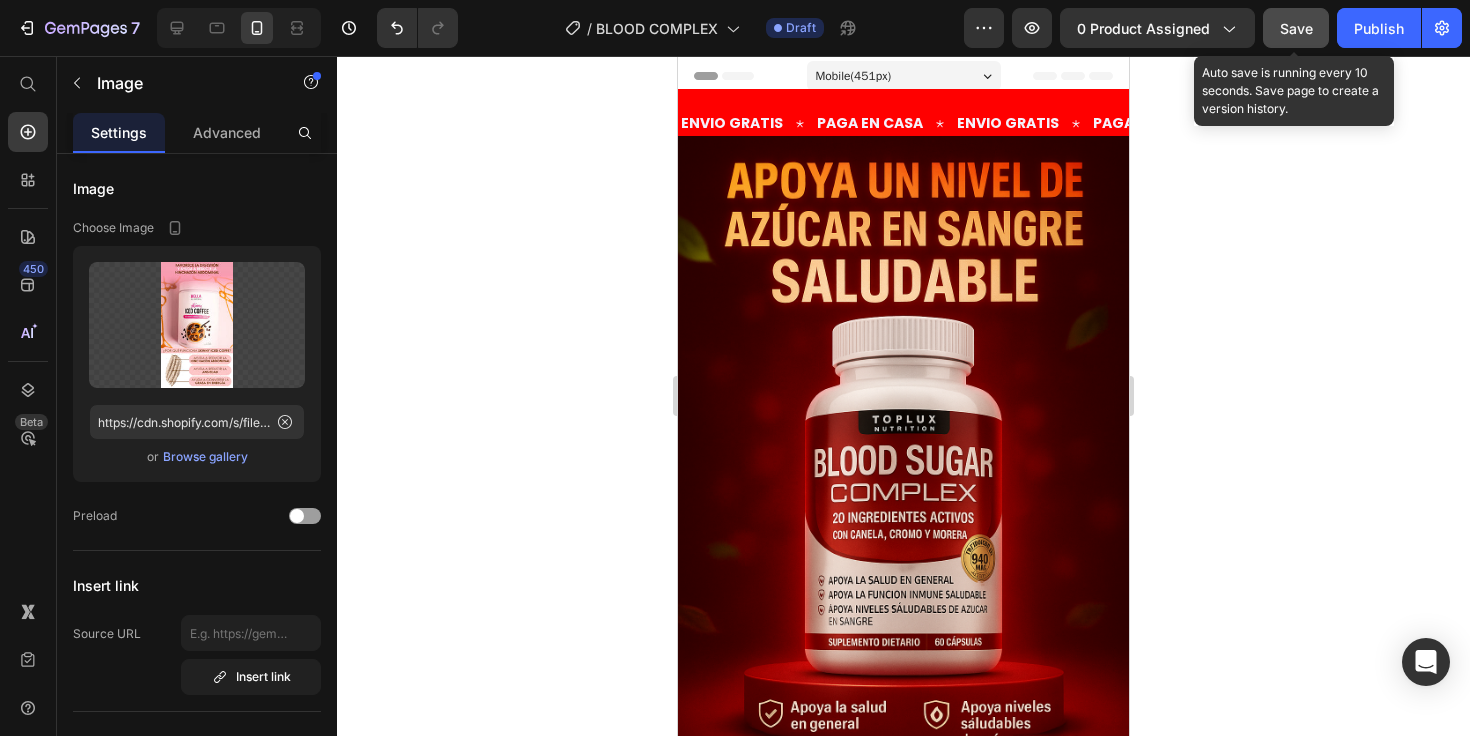 click on "Save" 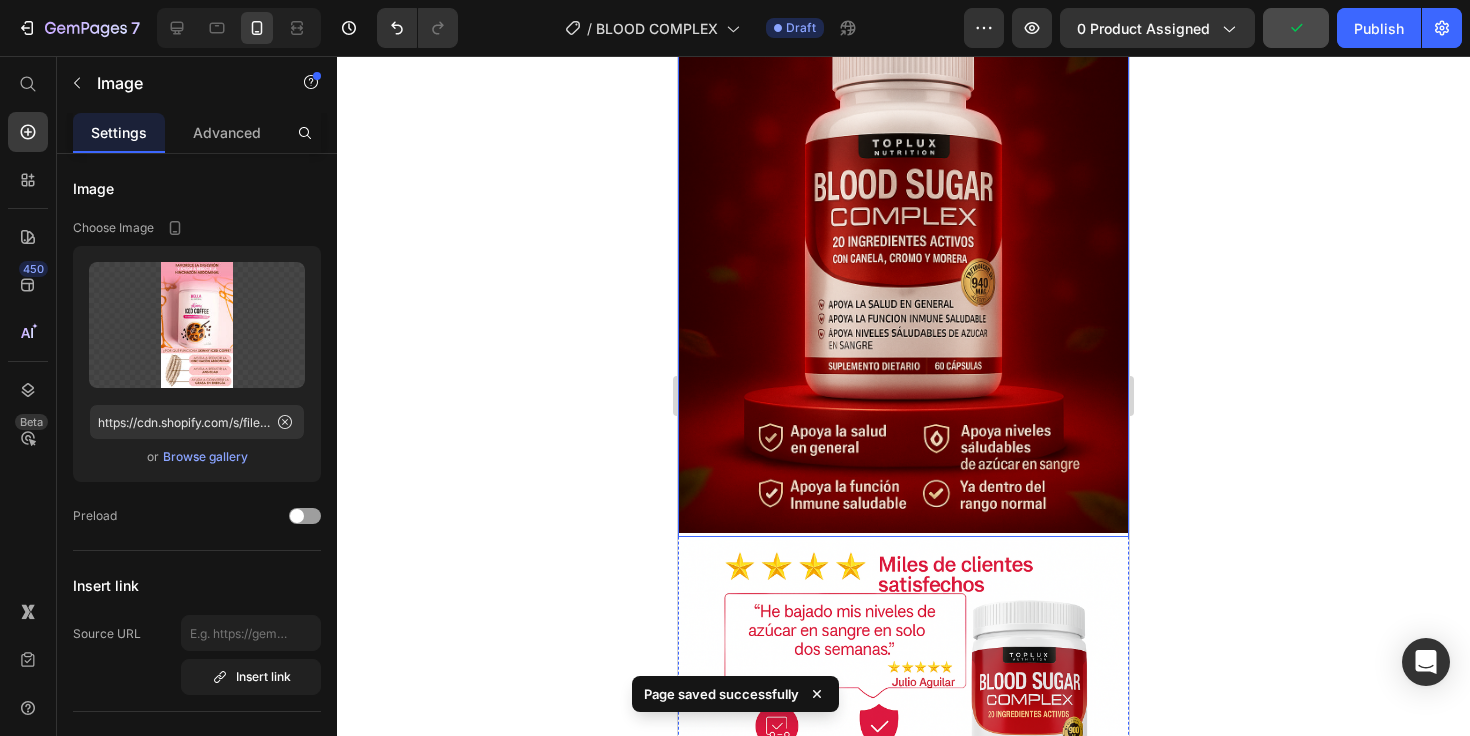scroll, scrollTop: 244, scrollLeft: 0, axis: vertical 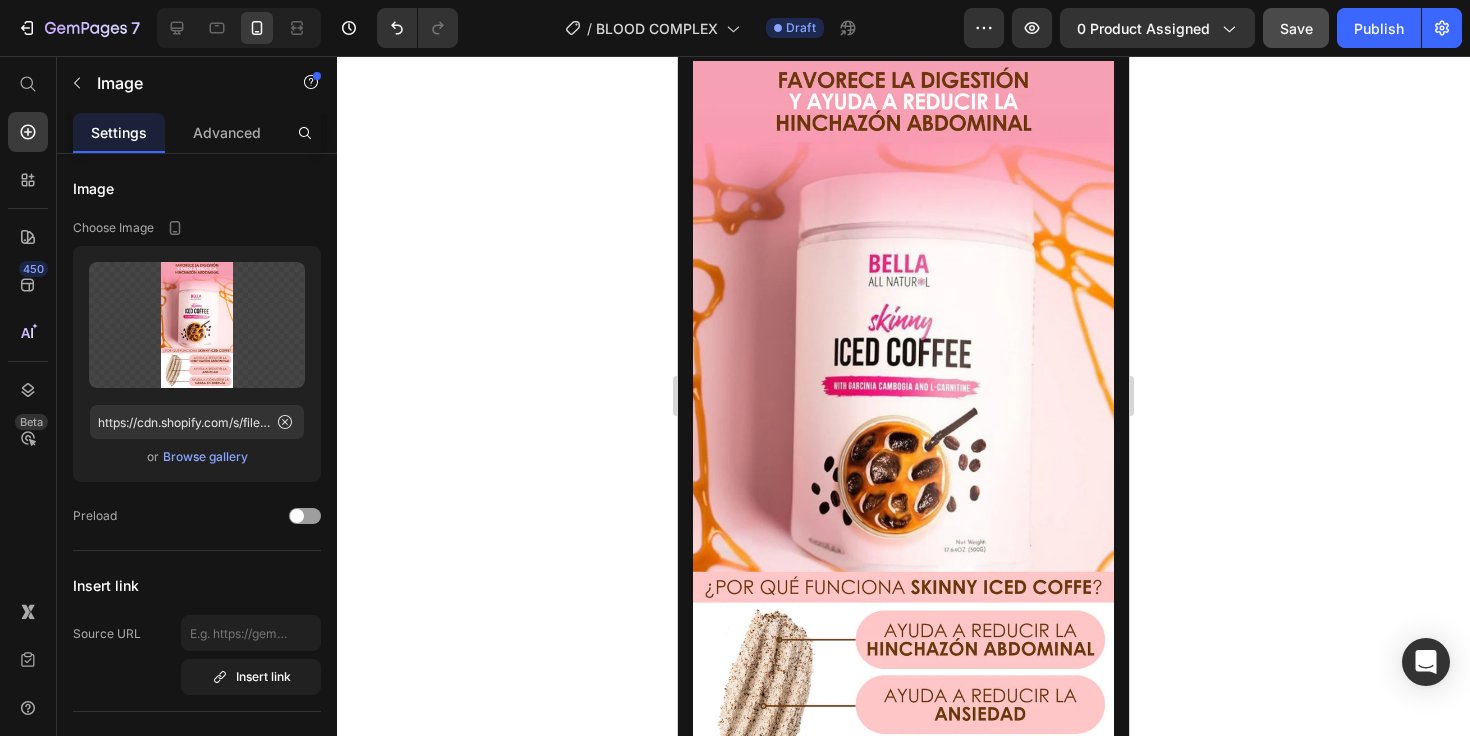 click at bounding box center (903, 435) 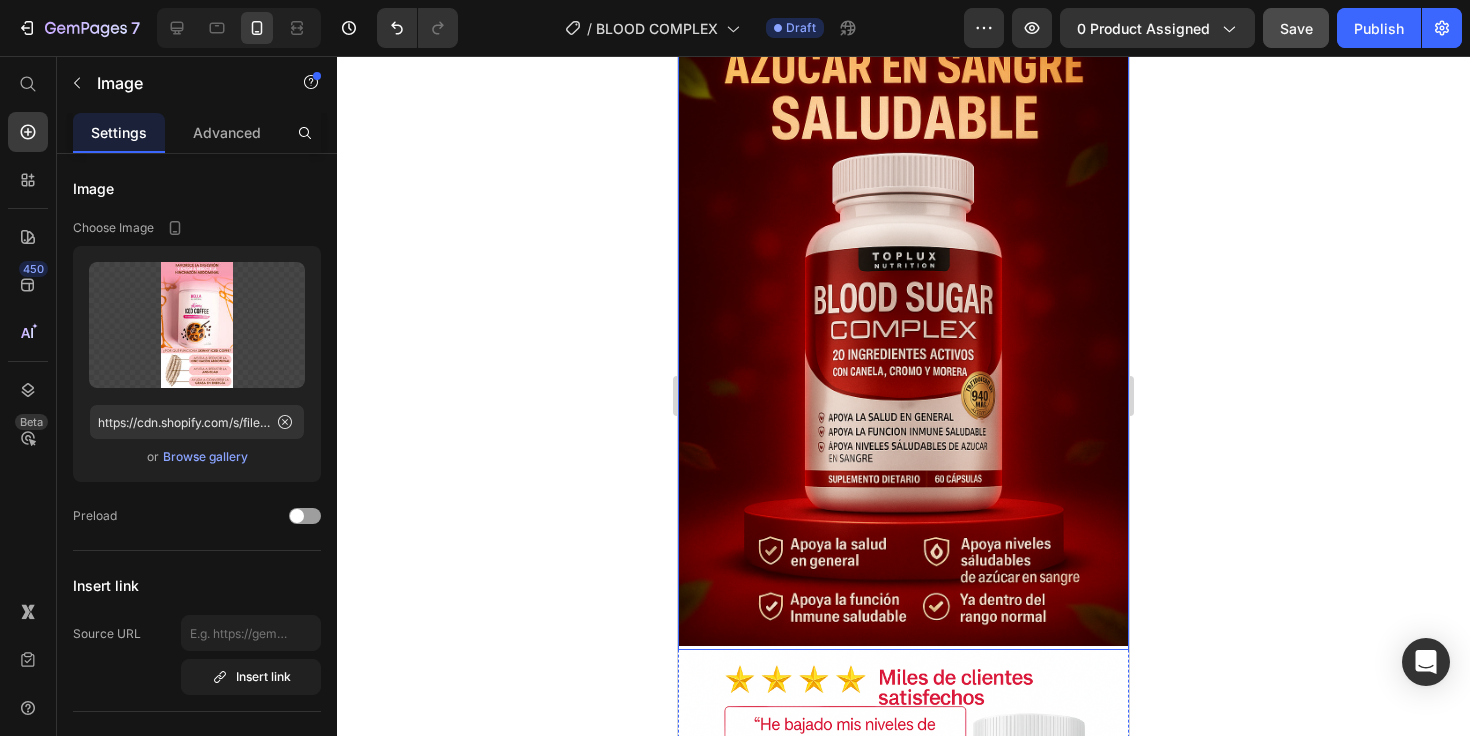 scroll, scrollTop: 164, scrollLeft: 0, axis: vertical 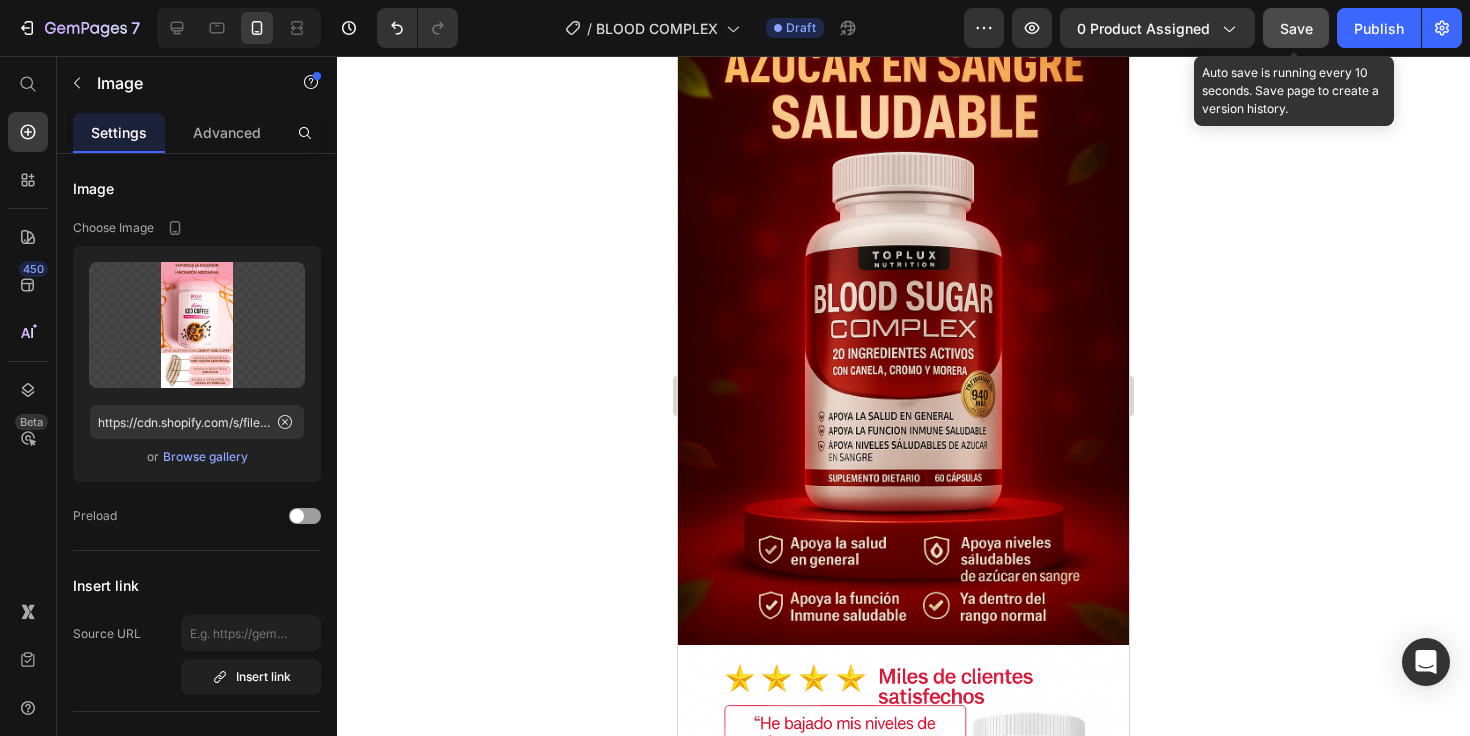 click on "Save" at bounding box center [1296, 28] 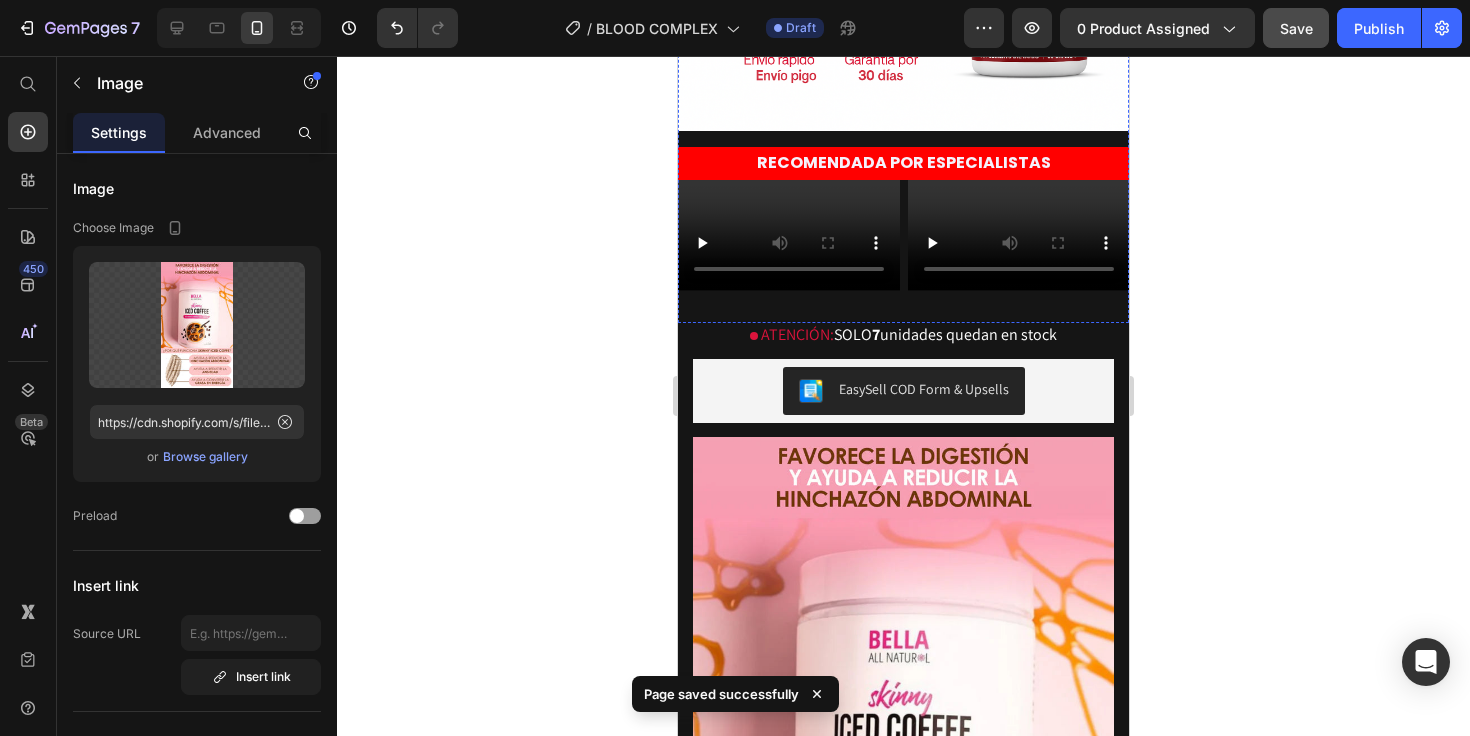 scroll, scrollTop: 994, scrollLeft: 0, axis: vertical 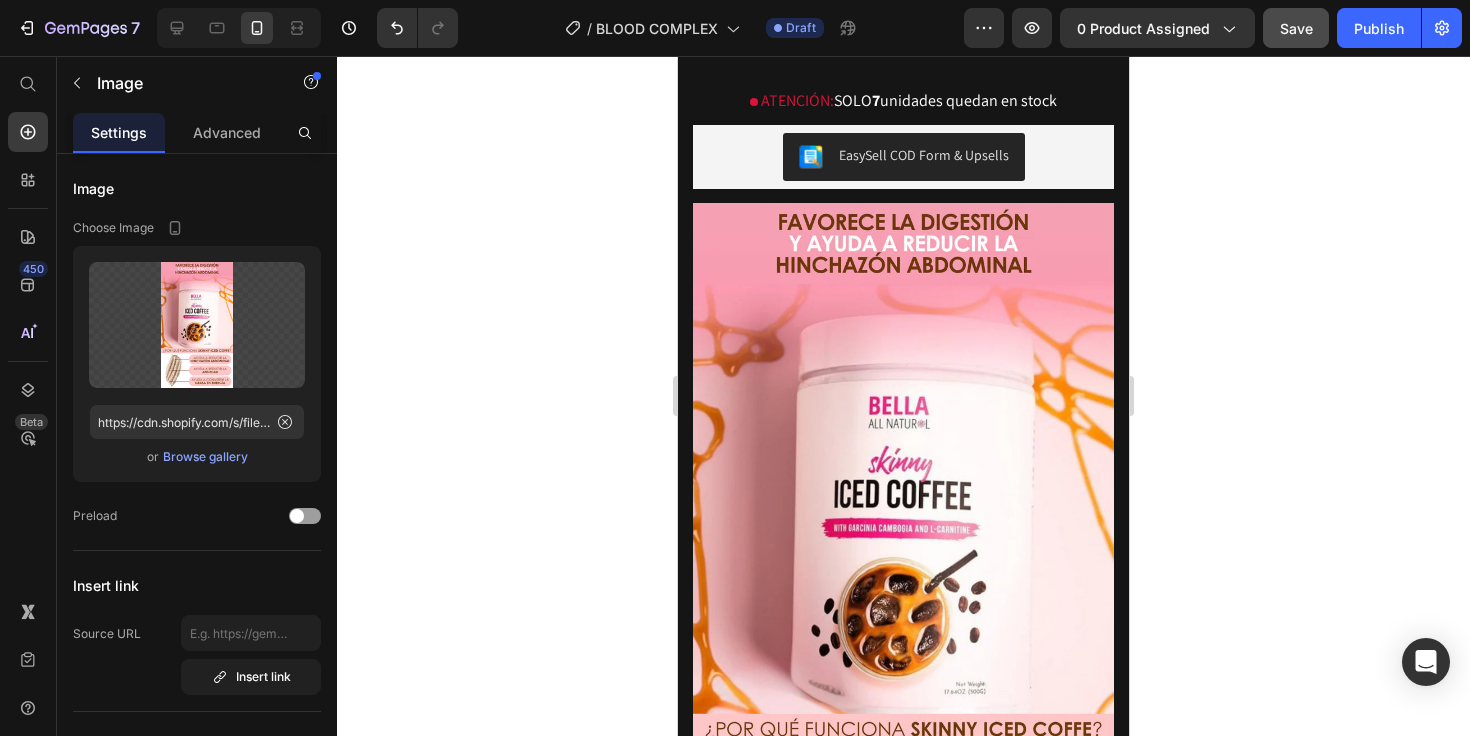 click at bounding box center (903, 577) 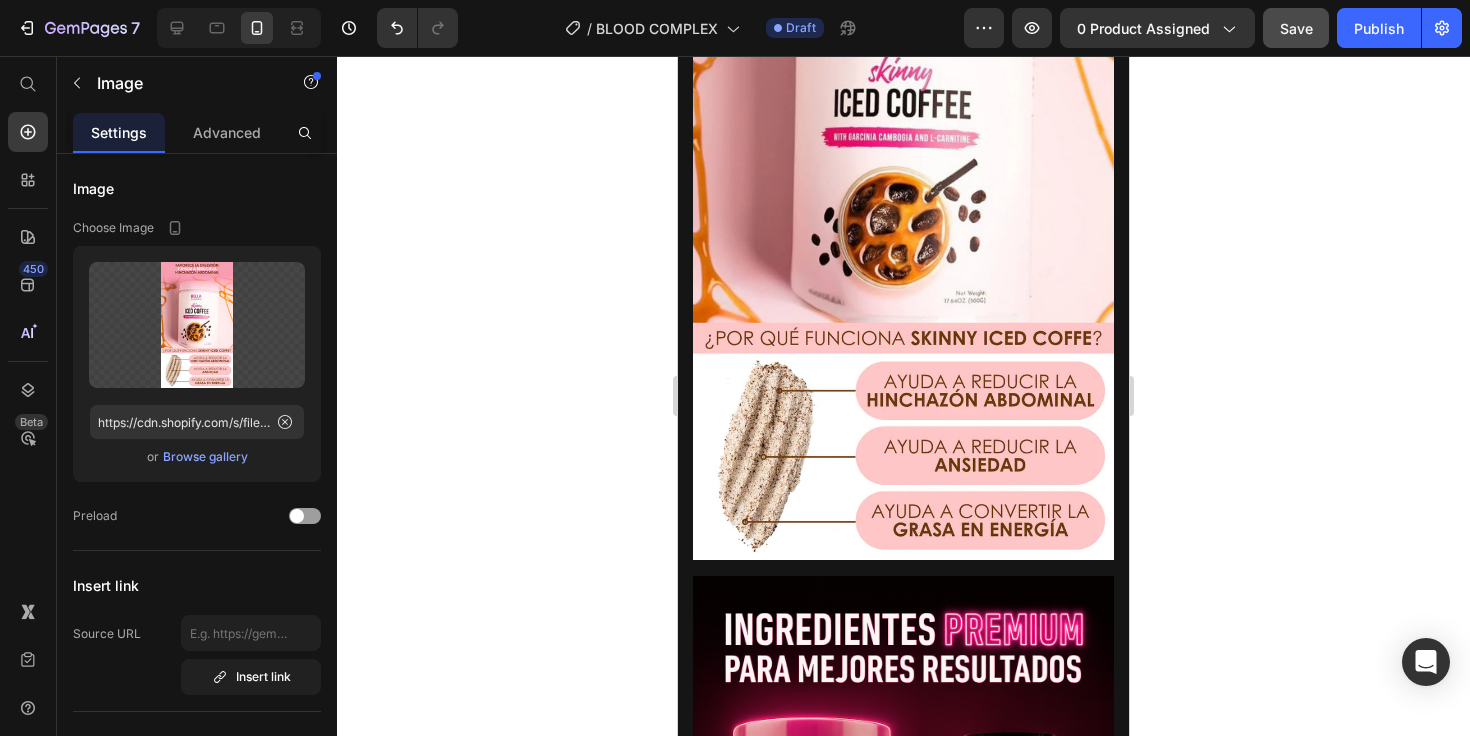 scroll, scrollTop: 1619, scrollLeft: 0, axis: vertical 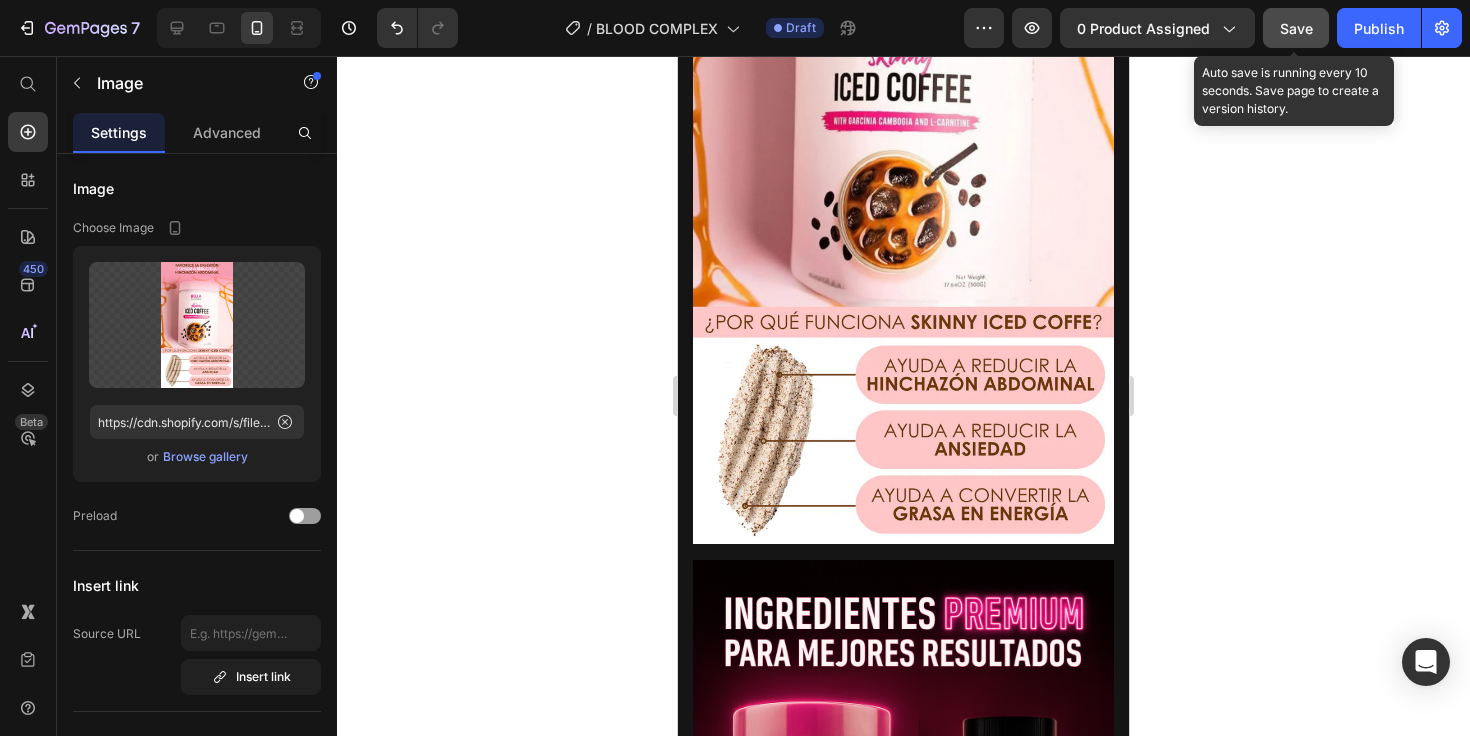 drag, startPoint x: 1301, startPoint y: 17, endPoint x: 426, endPoint y: 671, distance: 1092.4015 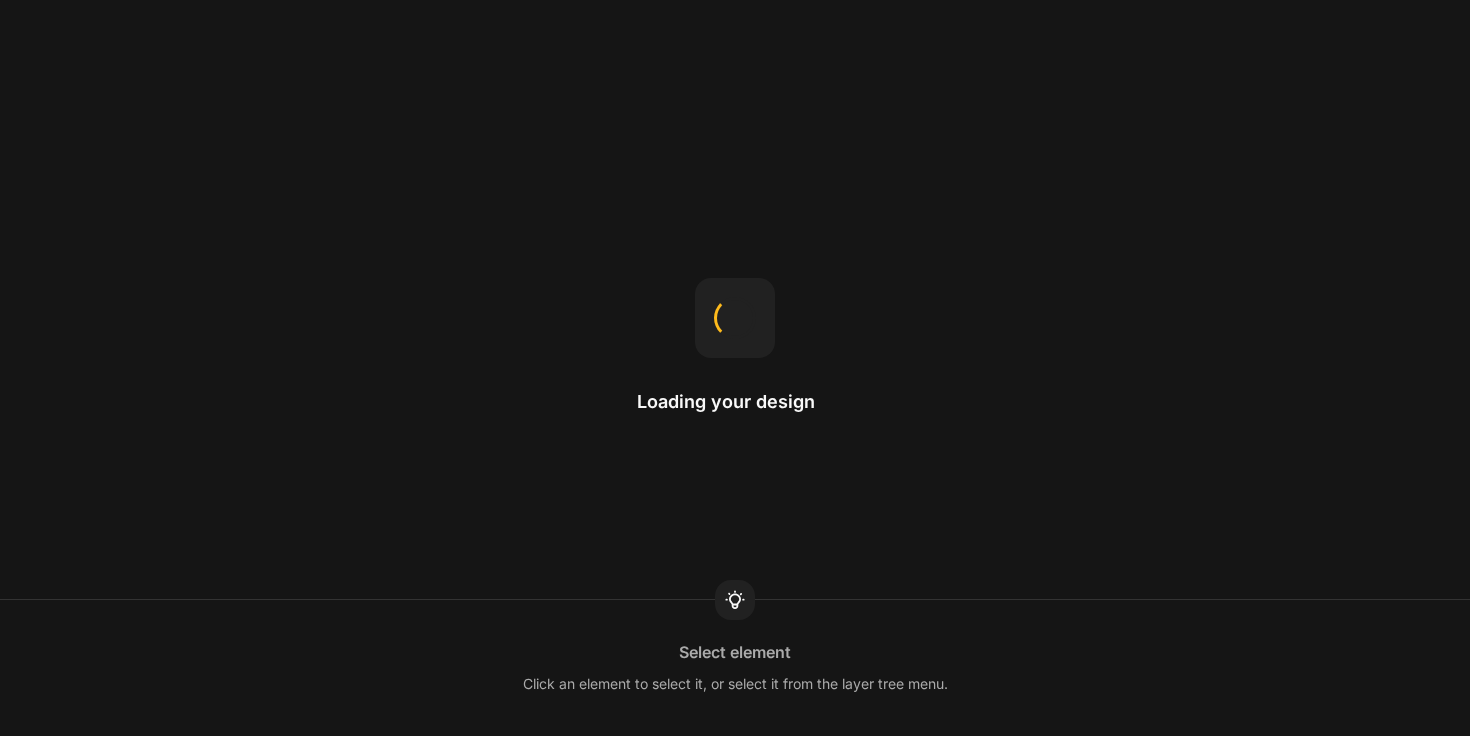 scroll, scrollTop: 0, scrollLeft: 0, axis: both 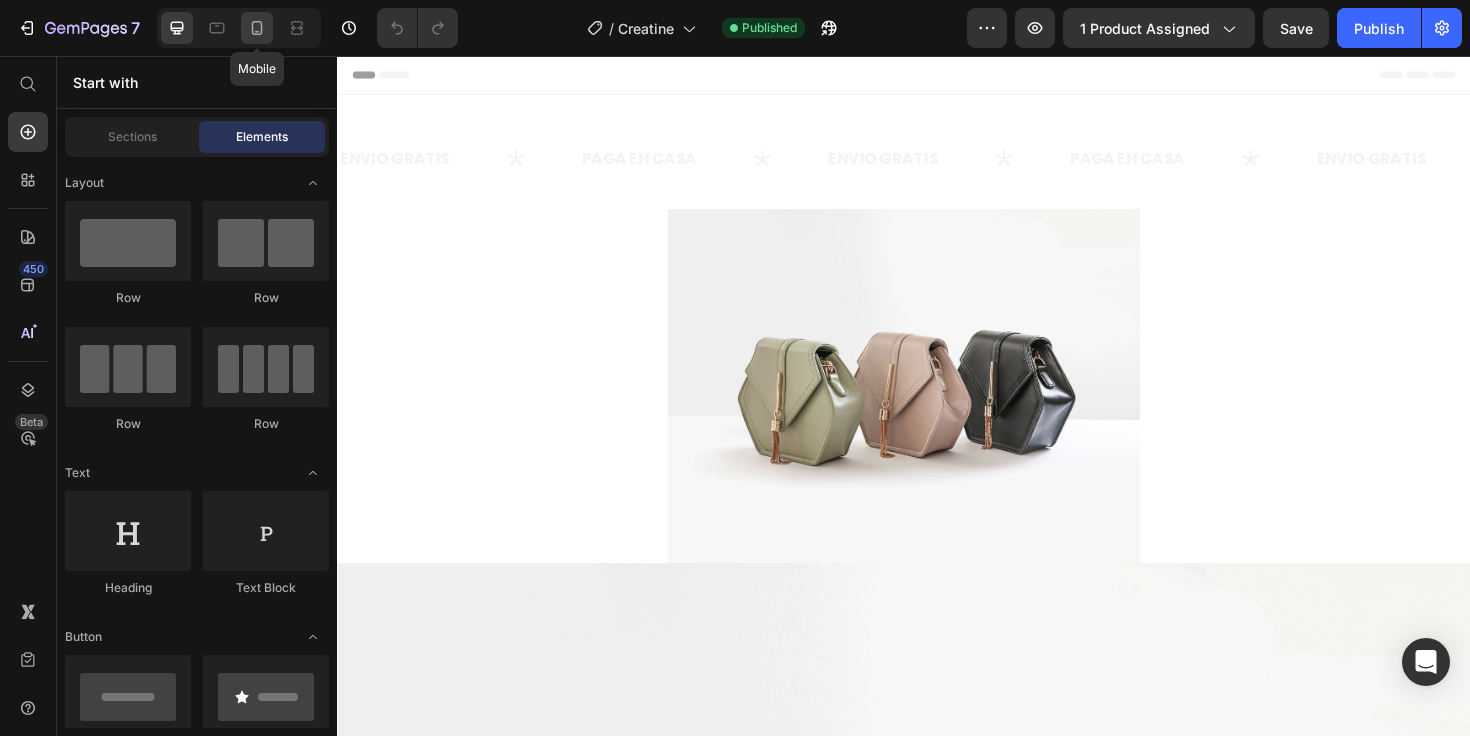 click 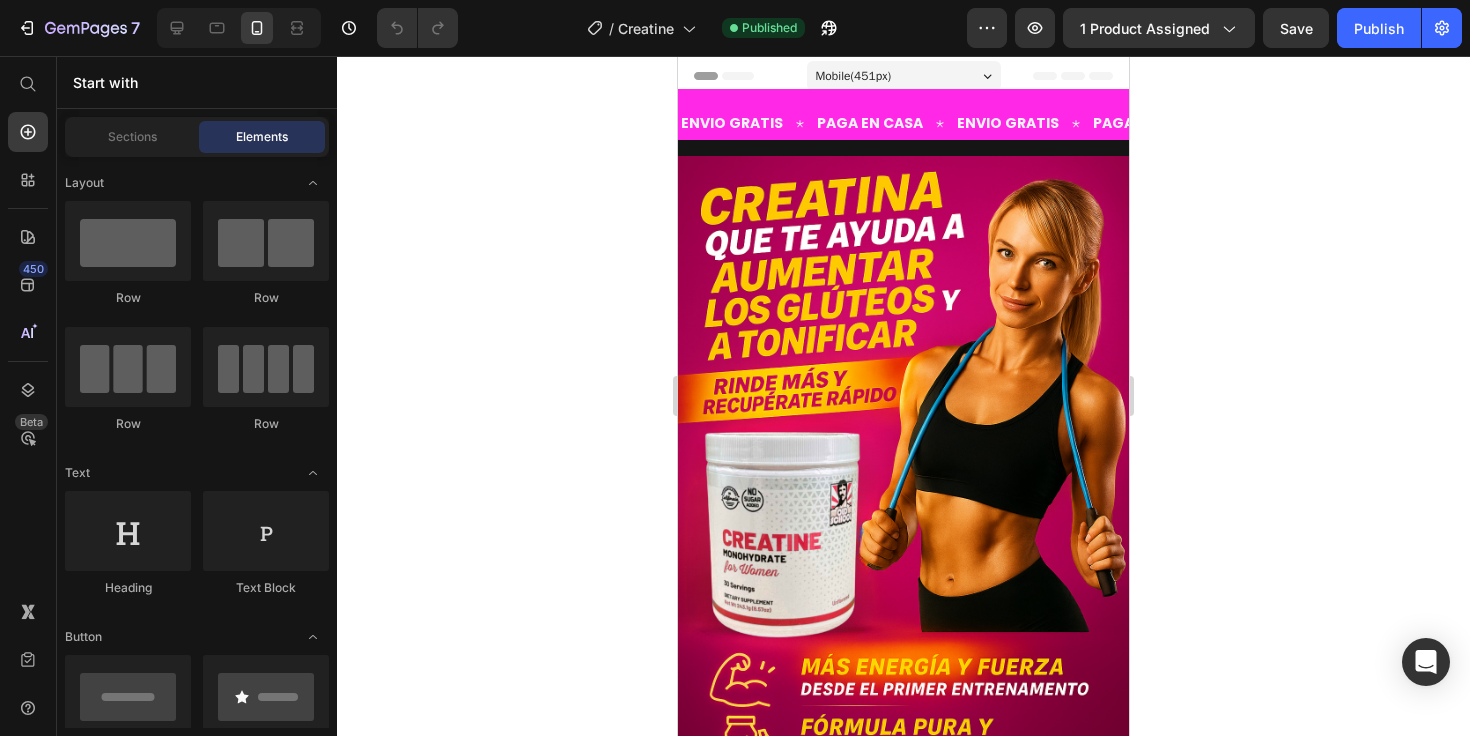 scroll, scrollTop: 498, scrollLeft: 0, axis: vertical 